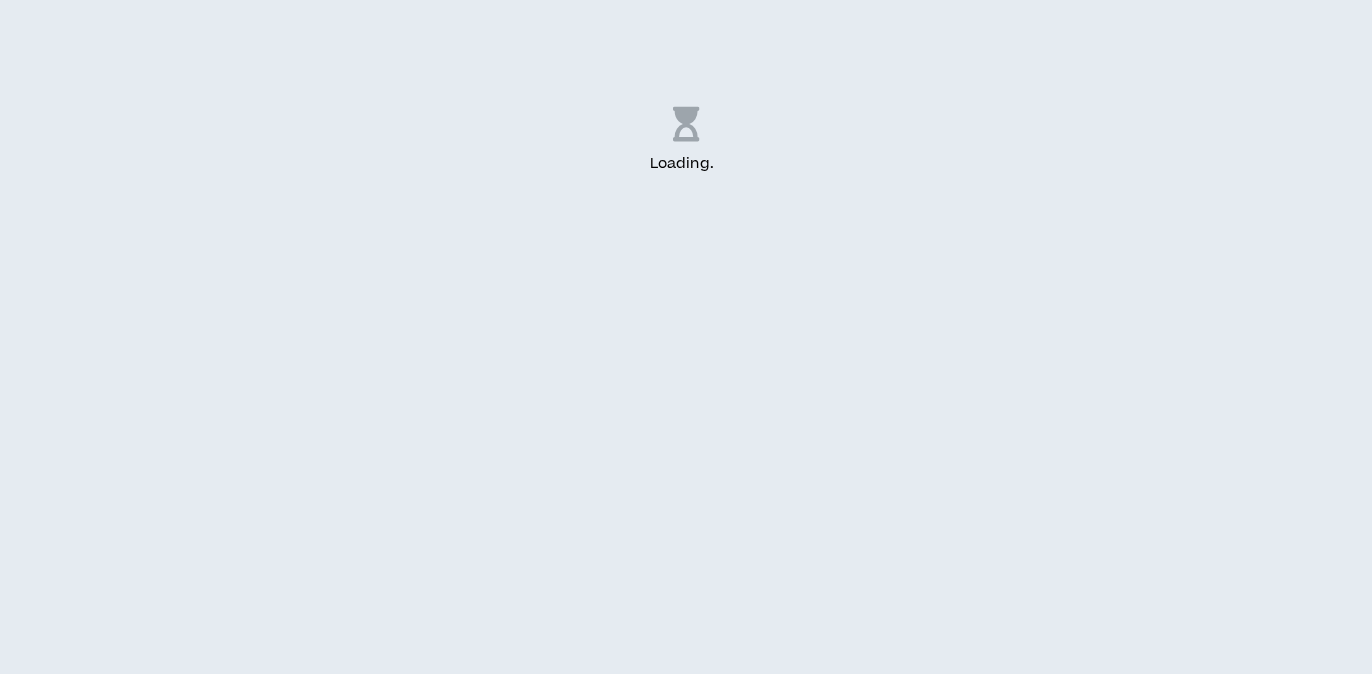scroll, scrollTop: 0, scrollLeft: 0, axis: both 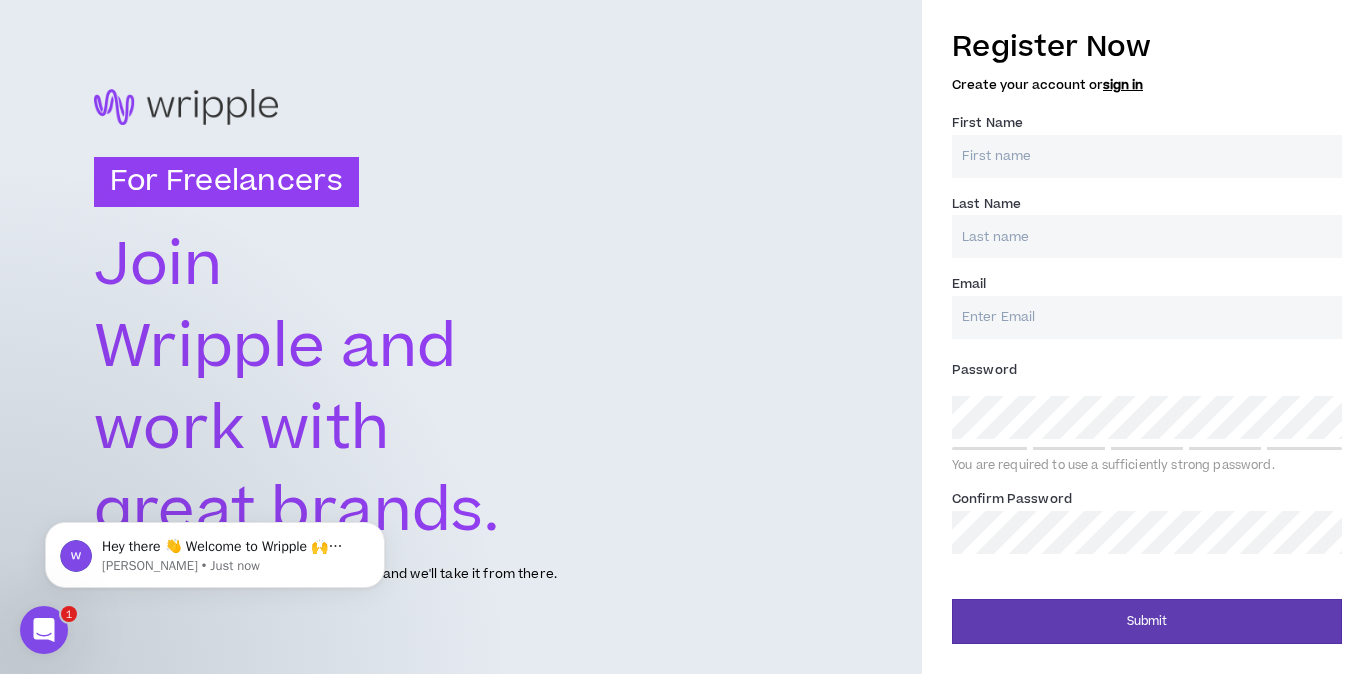 click on "First Name  *" at bounding box center (1147, 156) 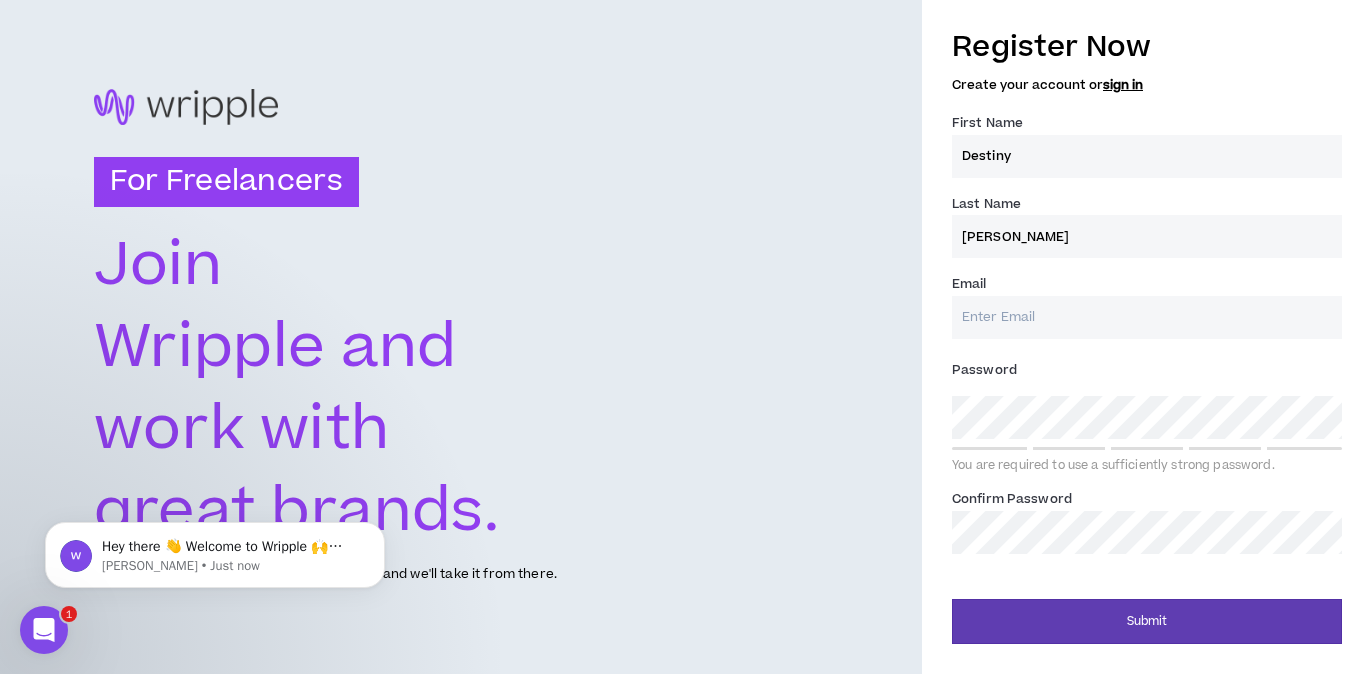 type on "Davis" 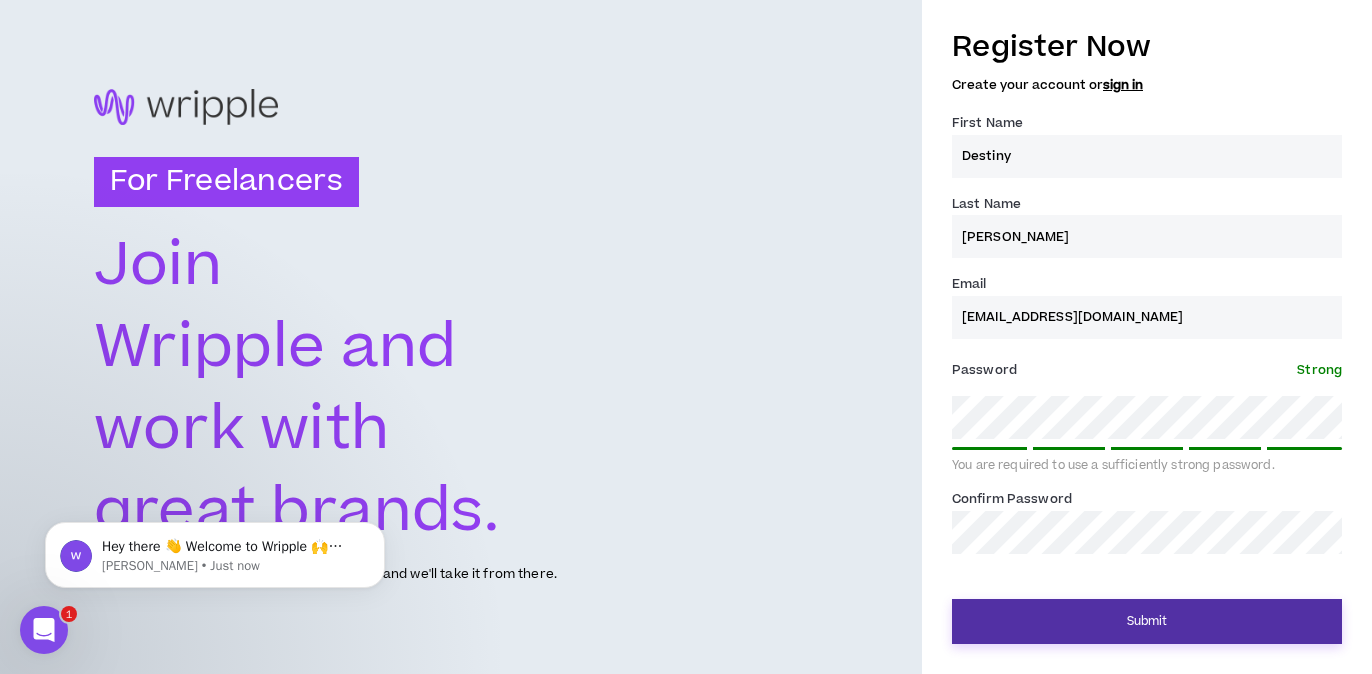 click on "Submit" at bounding box center (1147, 621) 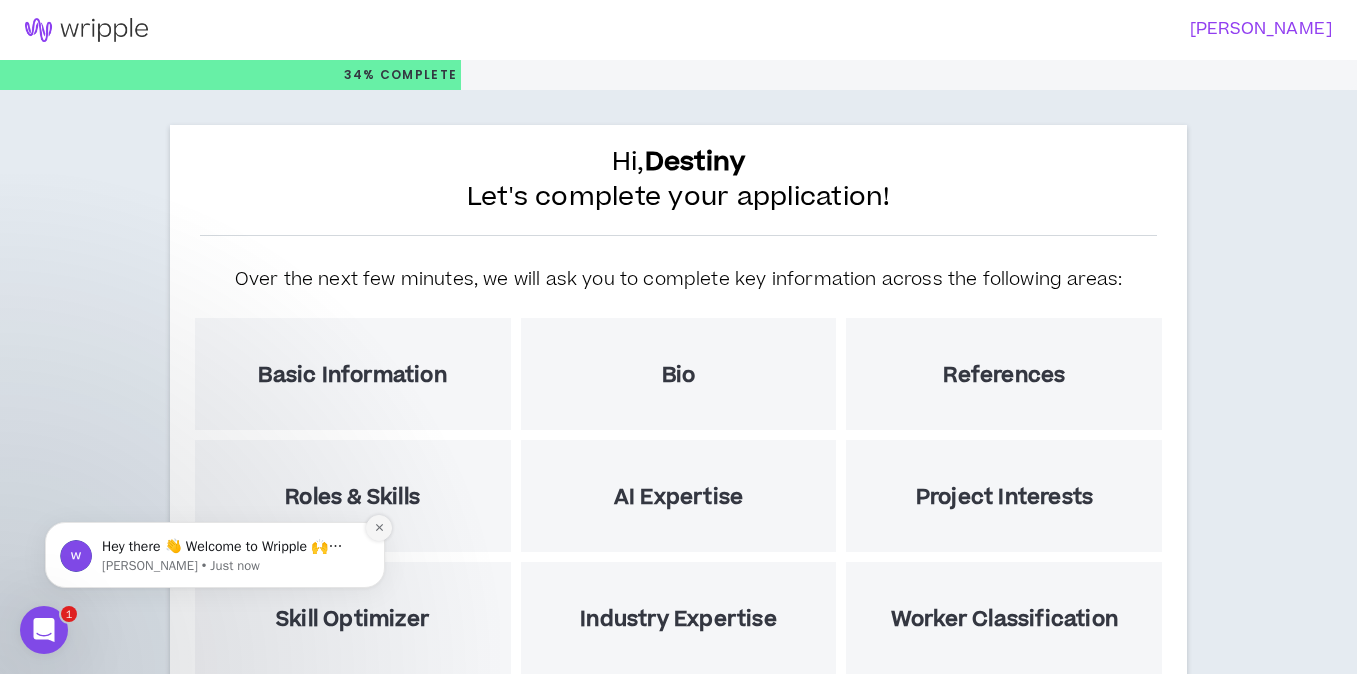 click 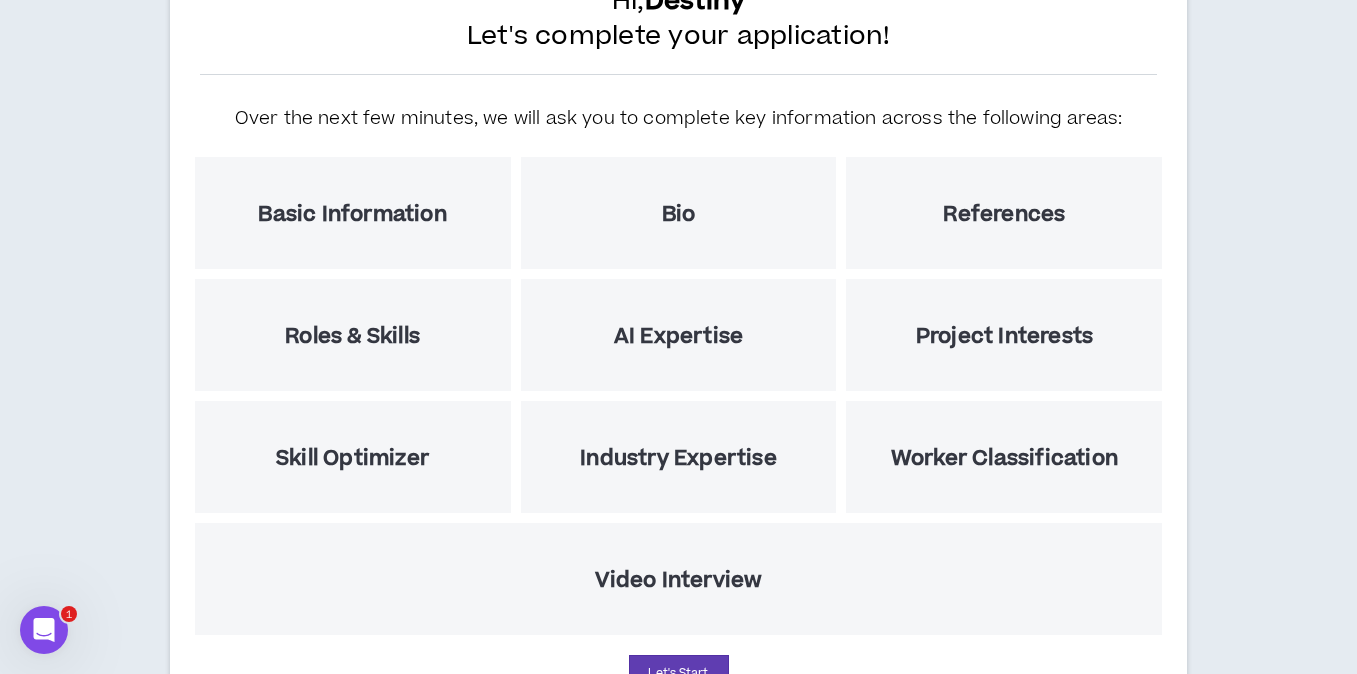 scroll, scrollTop: 264, scrollLeft: 0, axis: vertical 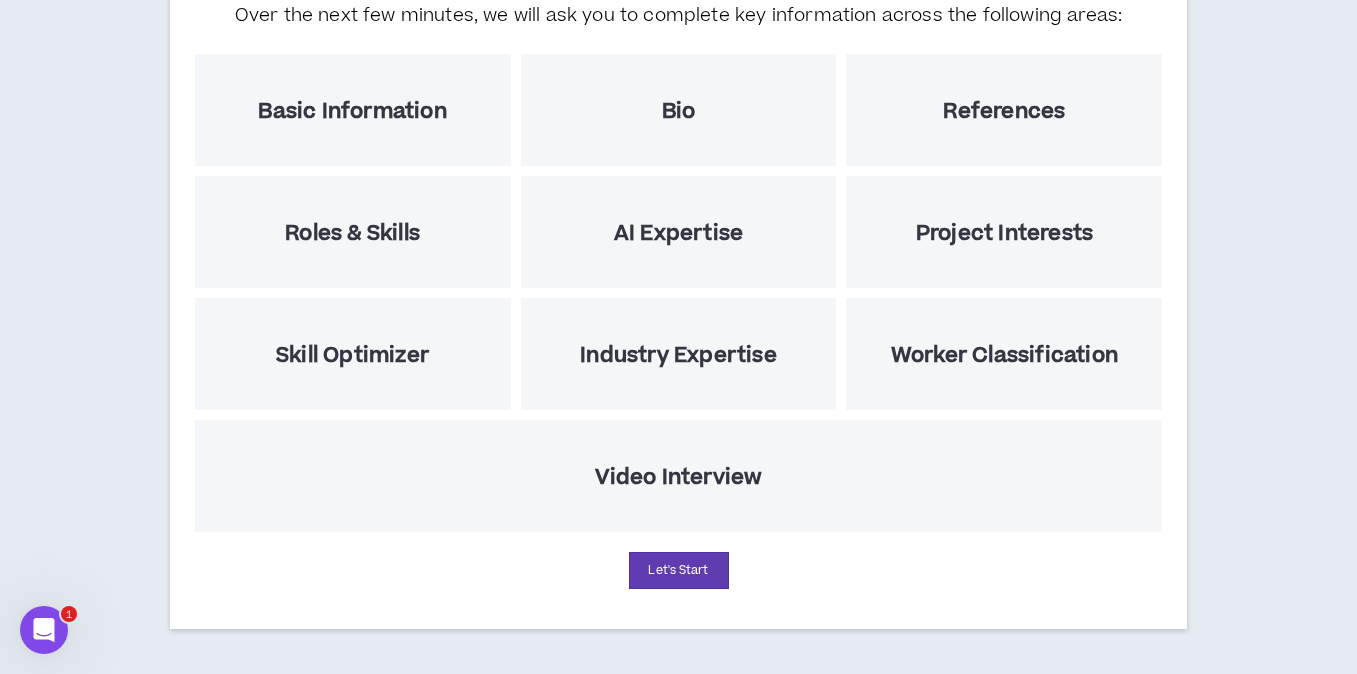 click on "Roles & Skills" at bounding box center (352, 233) 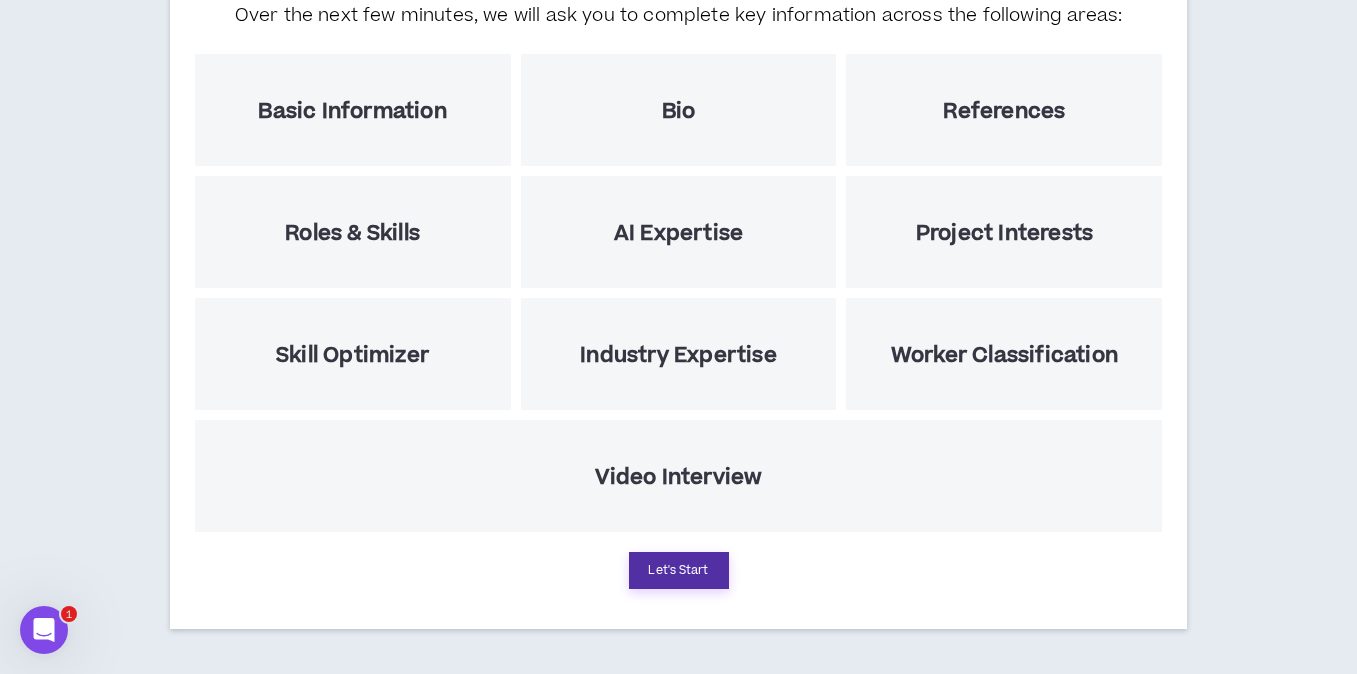 click on "Let's Start" at bounding box center [679, 570] 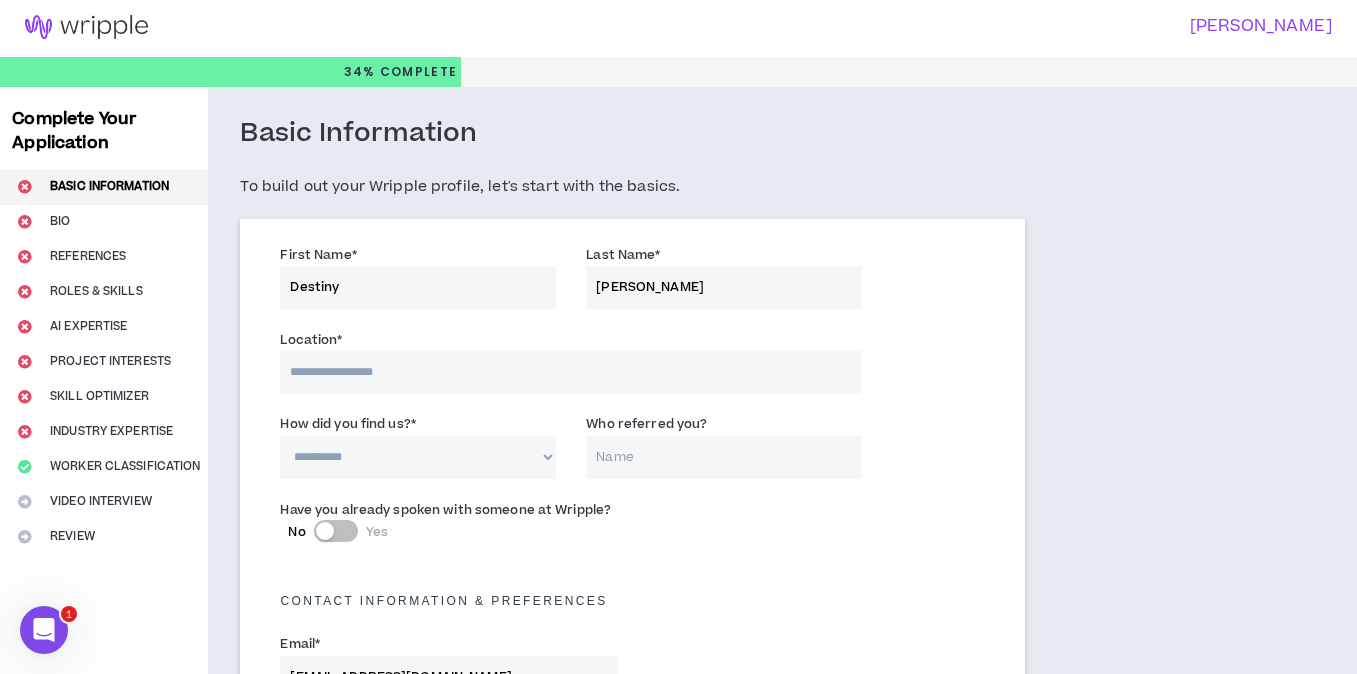scroll, scrollTop: 0, scrollLeft: 0, axis: both 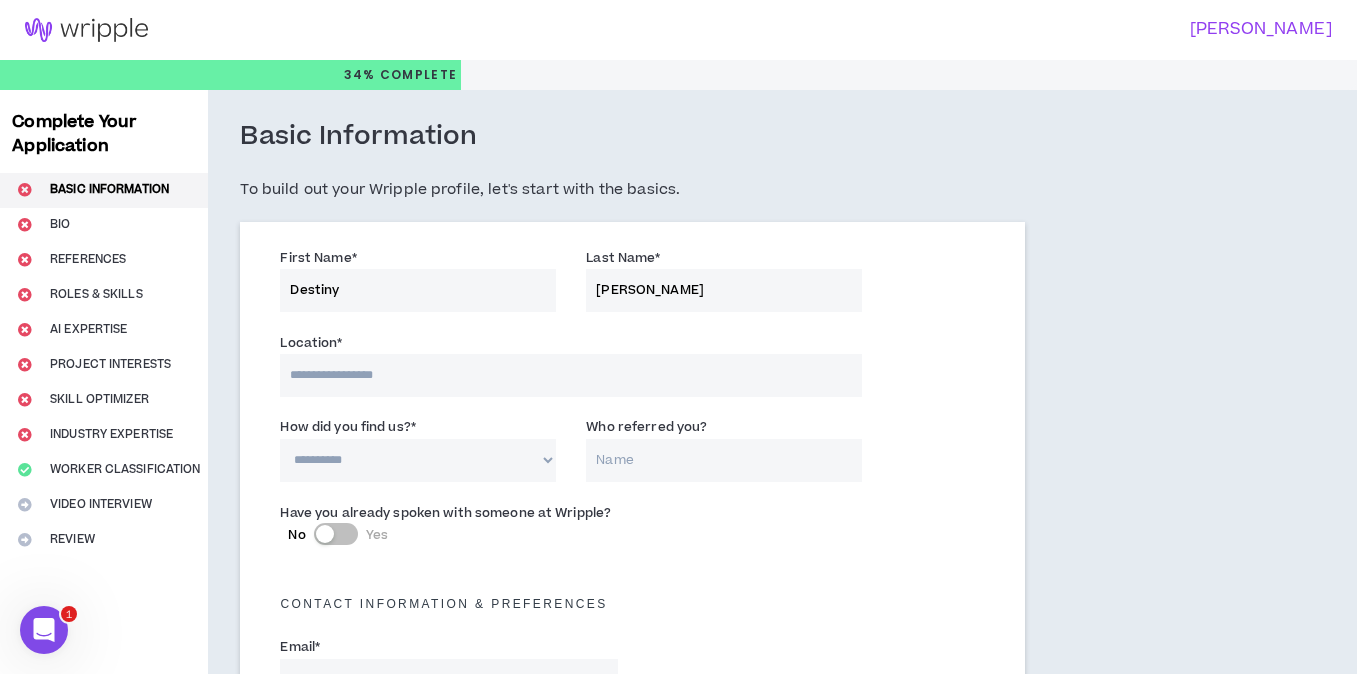 click on "Destiny" at bounding box center (418, 290) 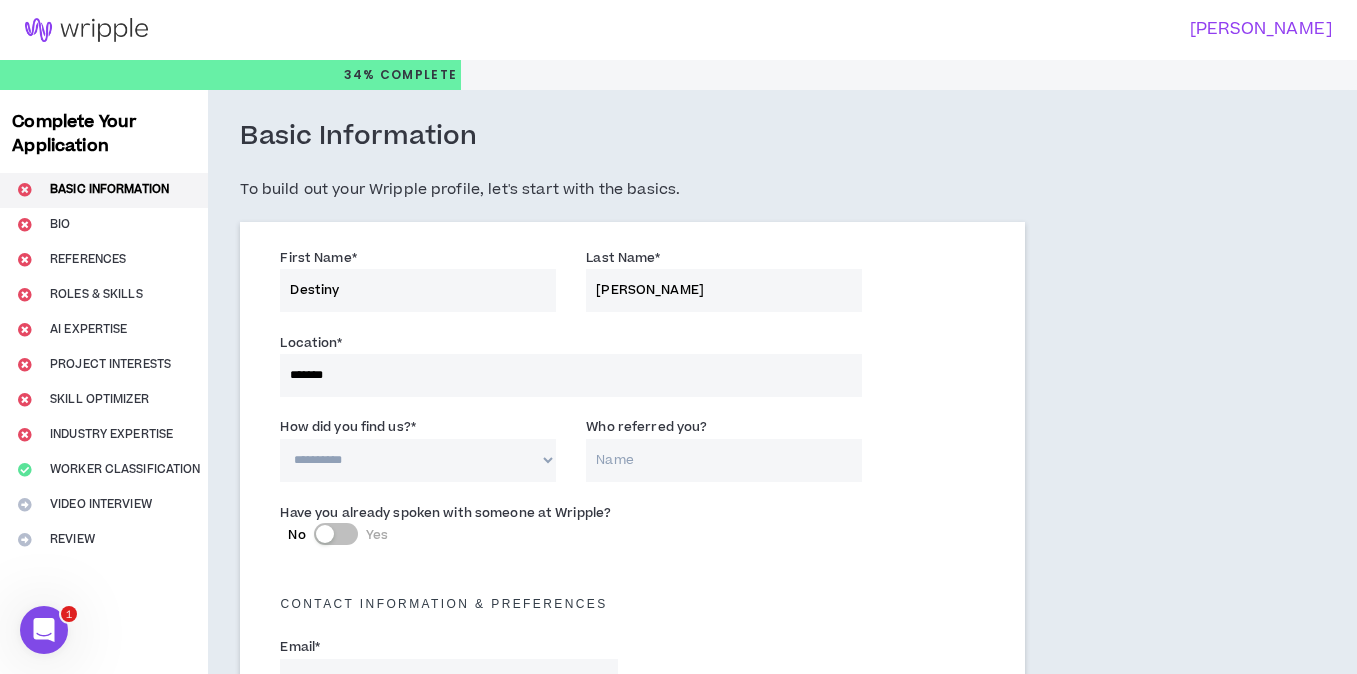 click on "**********" at bounding box center [418, 460] 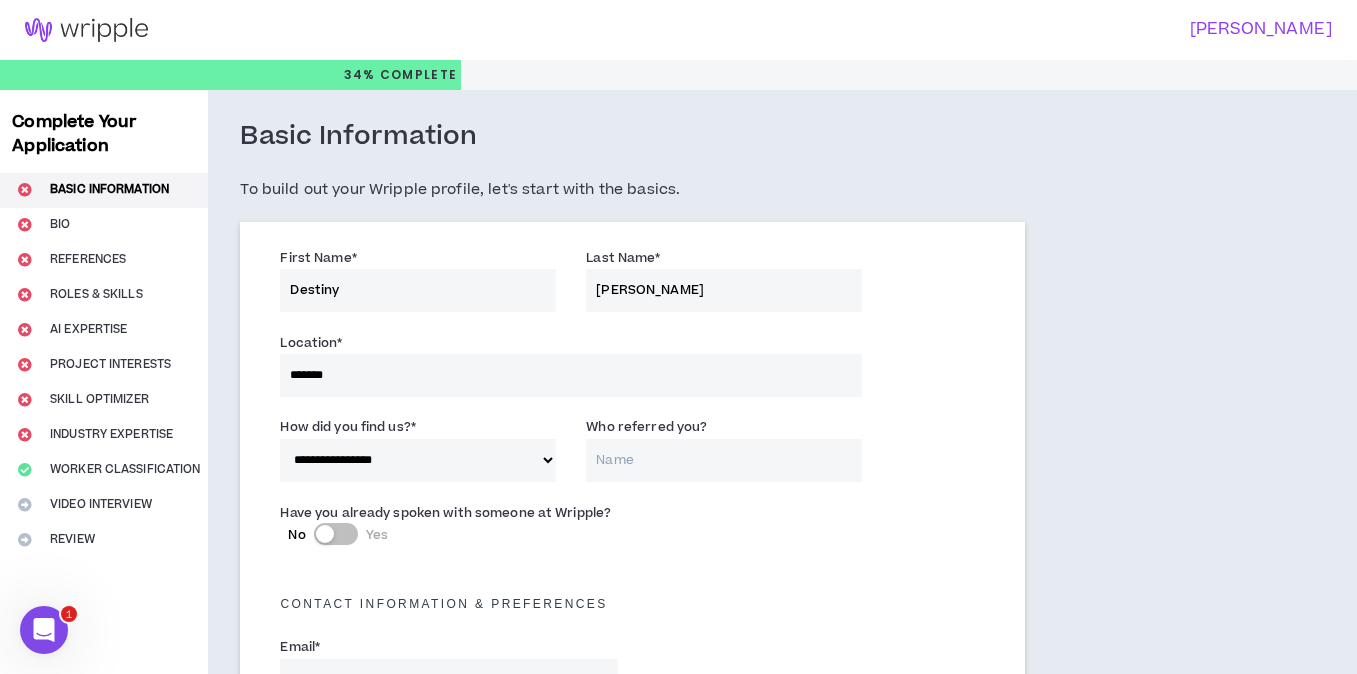 click on "Who referred you?" at bounding box center [724, 460] 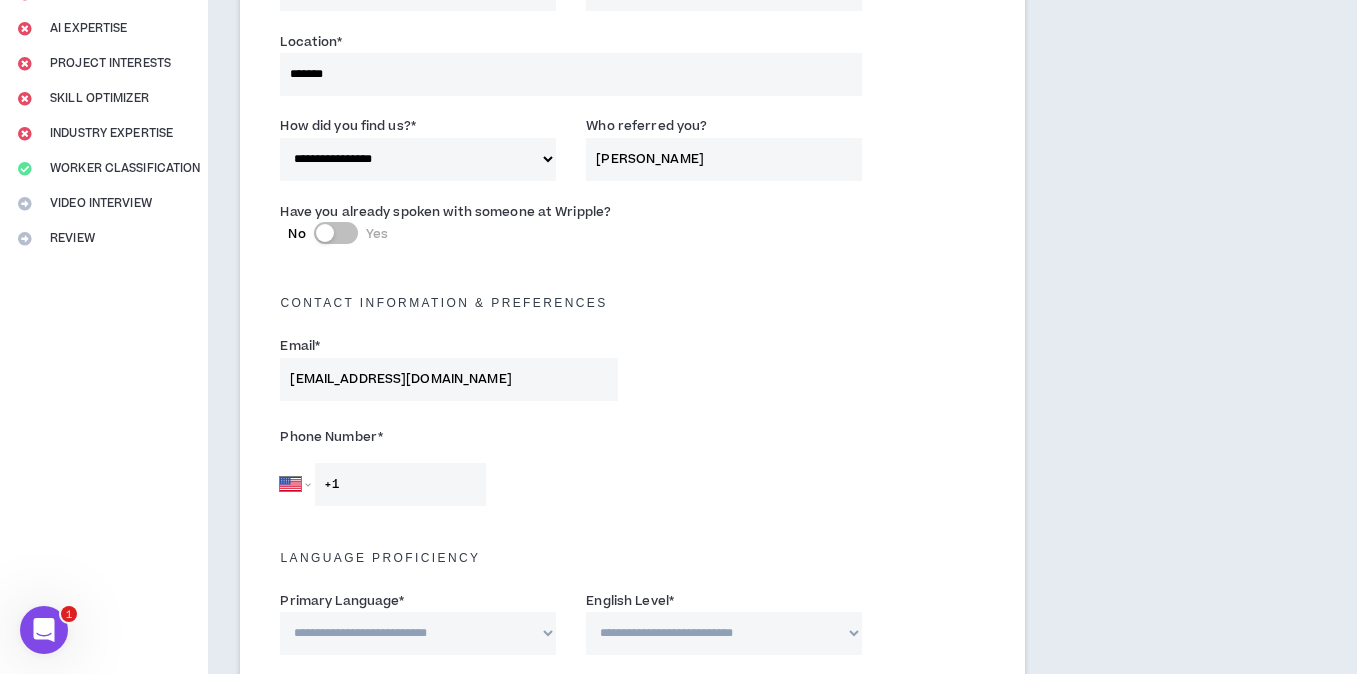 scroll, scrollTop: 395, scrollLeft: 0, axis: vertical 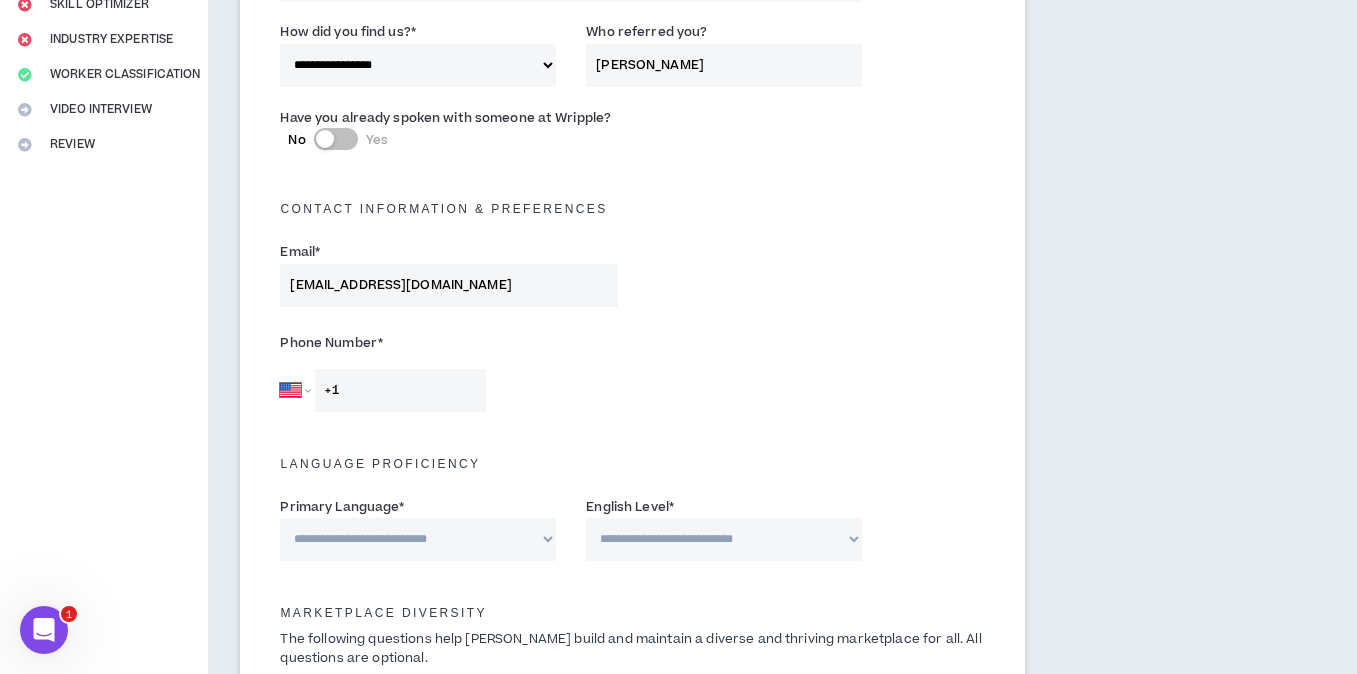 type on "Darien Johnson" 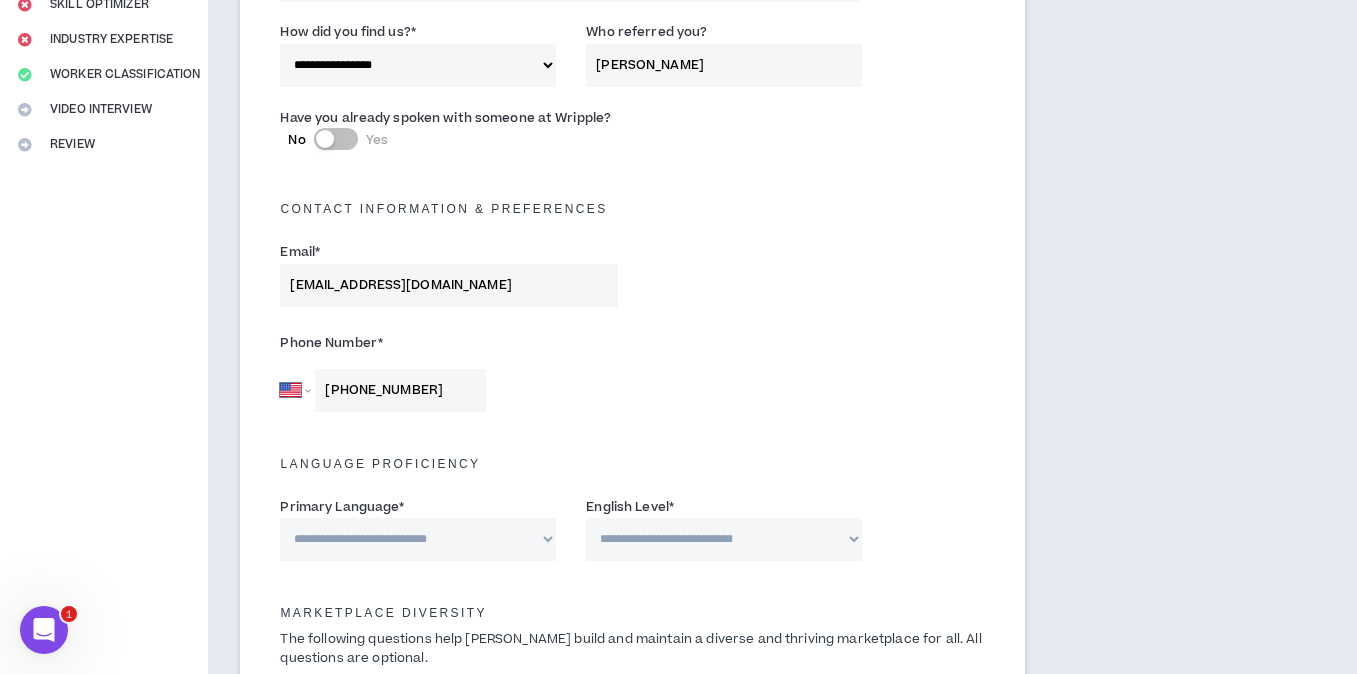click on "Language Proficiency" at bounding box center (632, 454) 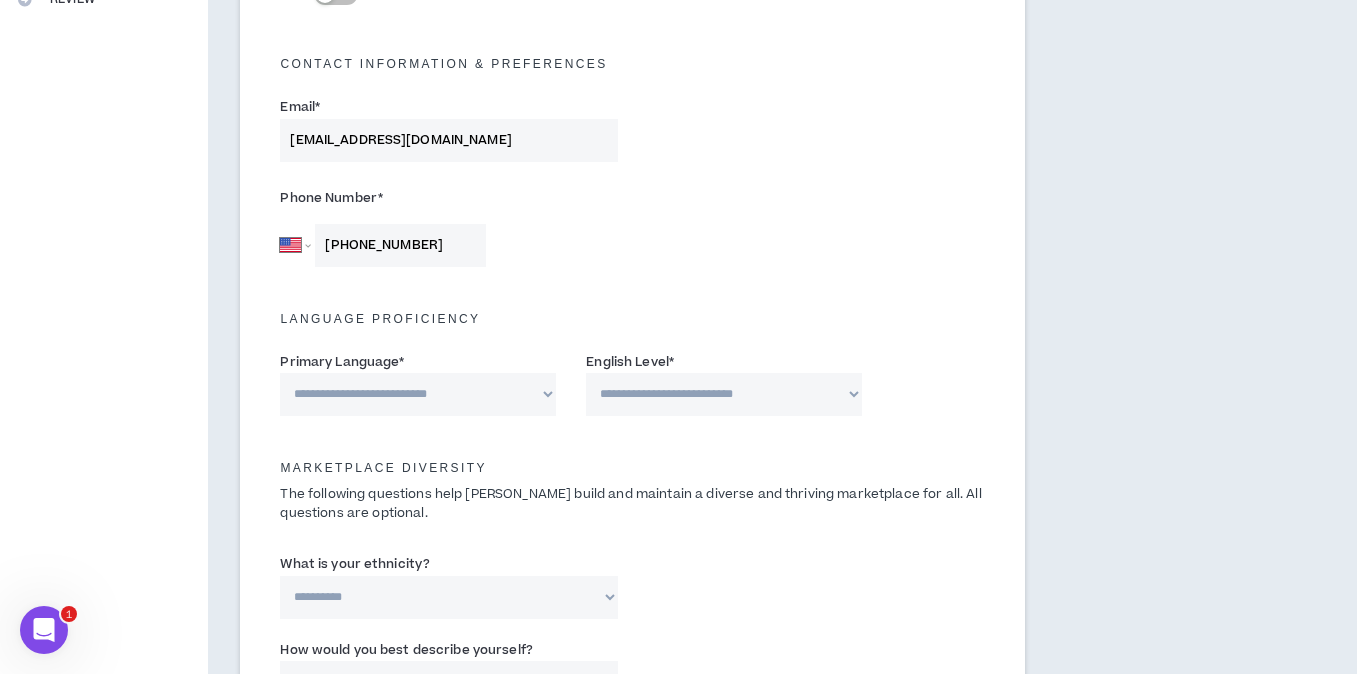 scroll, scrollTop: 541, scrollLeft: 0, axis: vertical 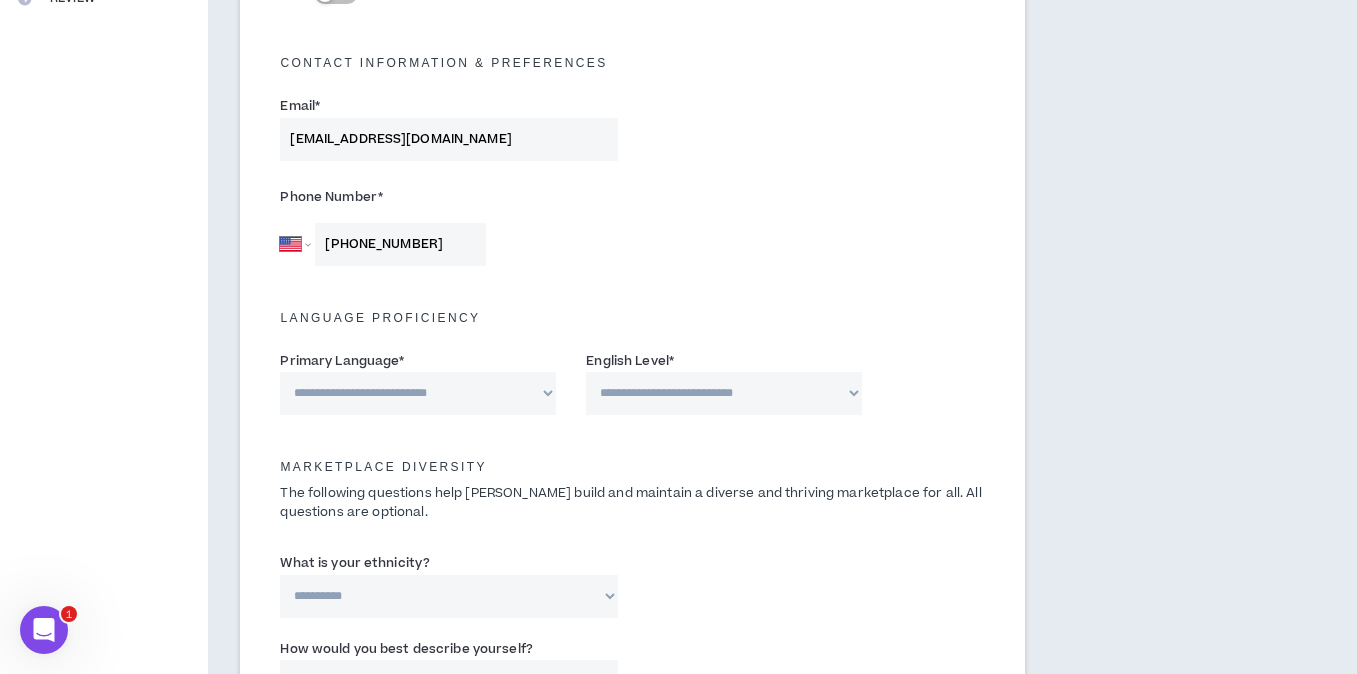 click on "**********" at bounding box center (418, 393) 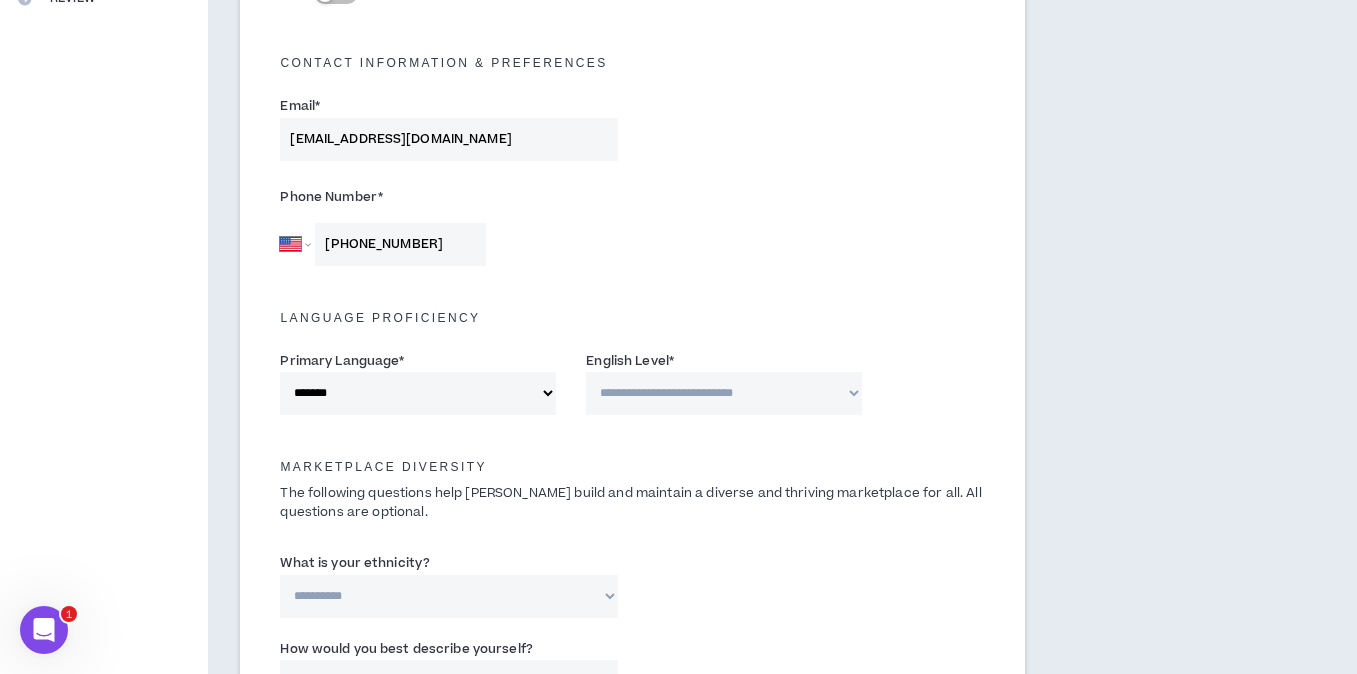 click on "**********" at bounding box center [724, 393] 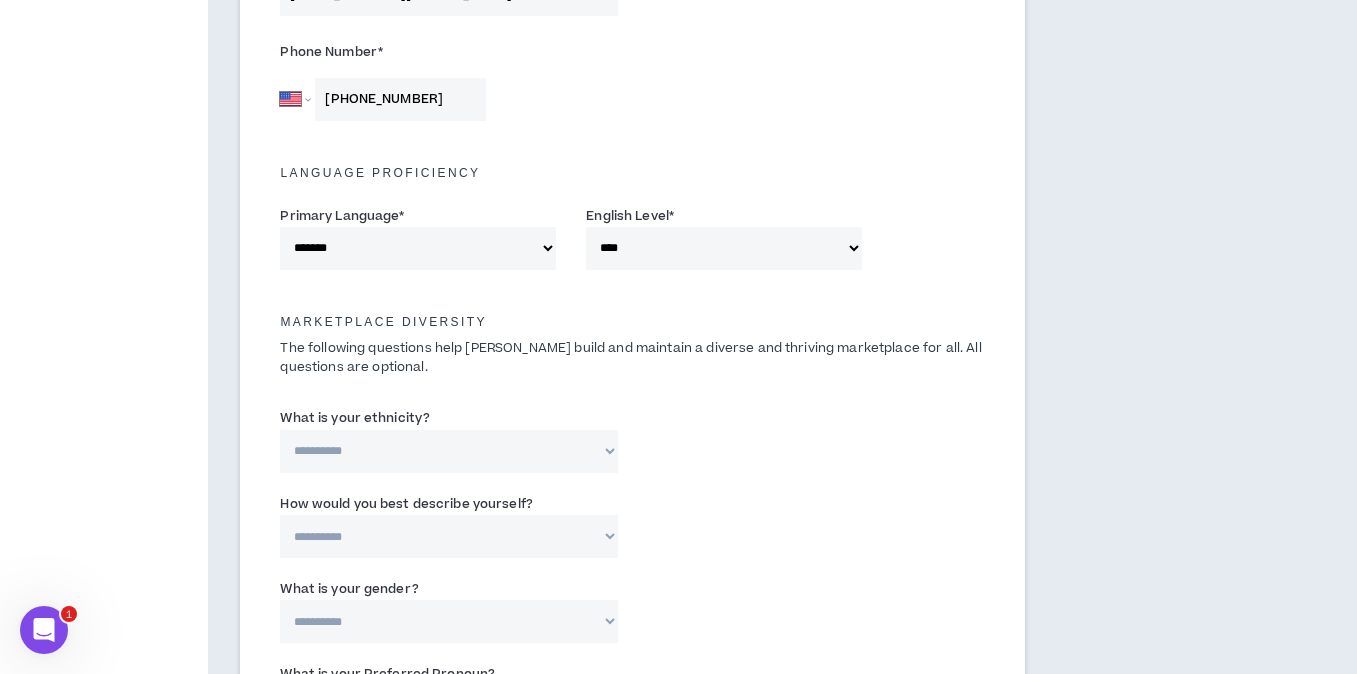 scroll, scrollTop: 688, scrollLeft: 0, axis: vertical 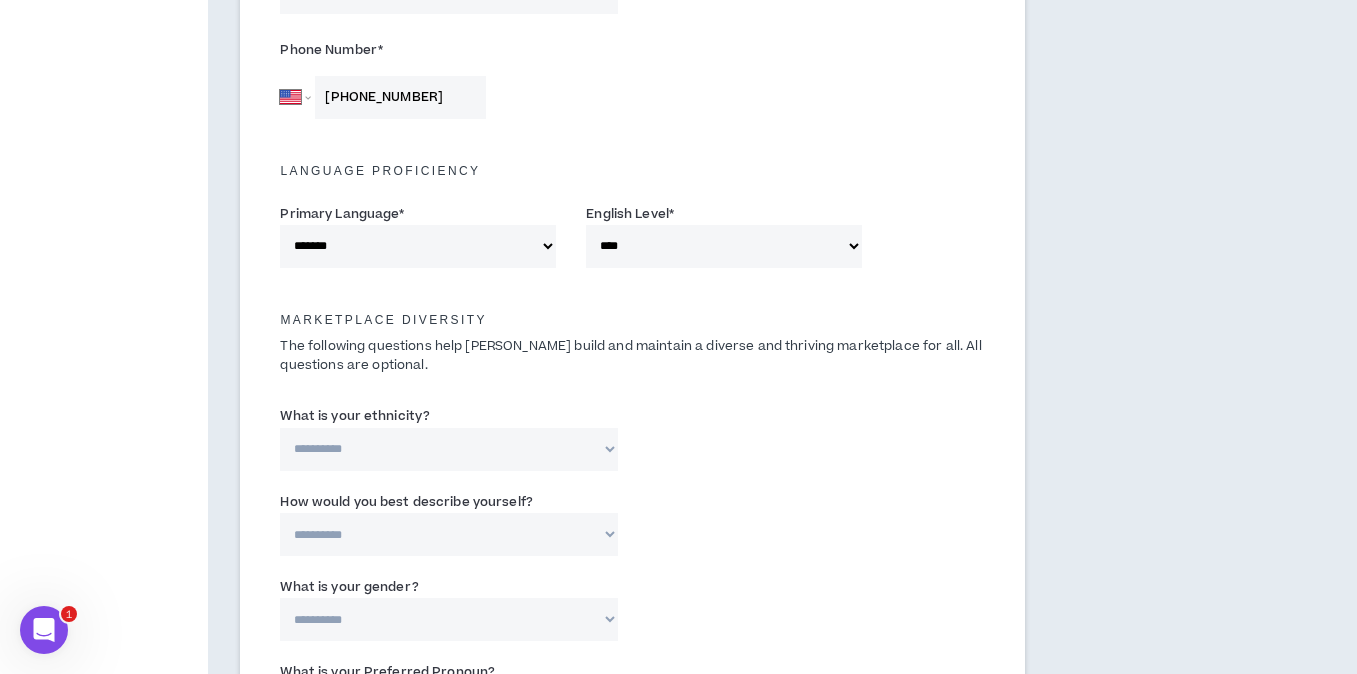 click on "Marketplace Diversity The following questions help Wripple build and maintain a diverse and thriving marketplace for all.  All questions are optional." at bounding box center [632, 341] 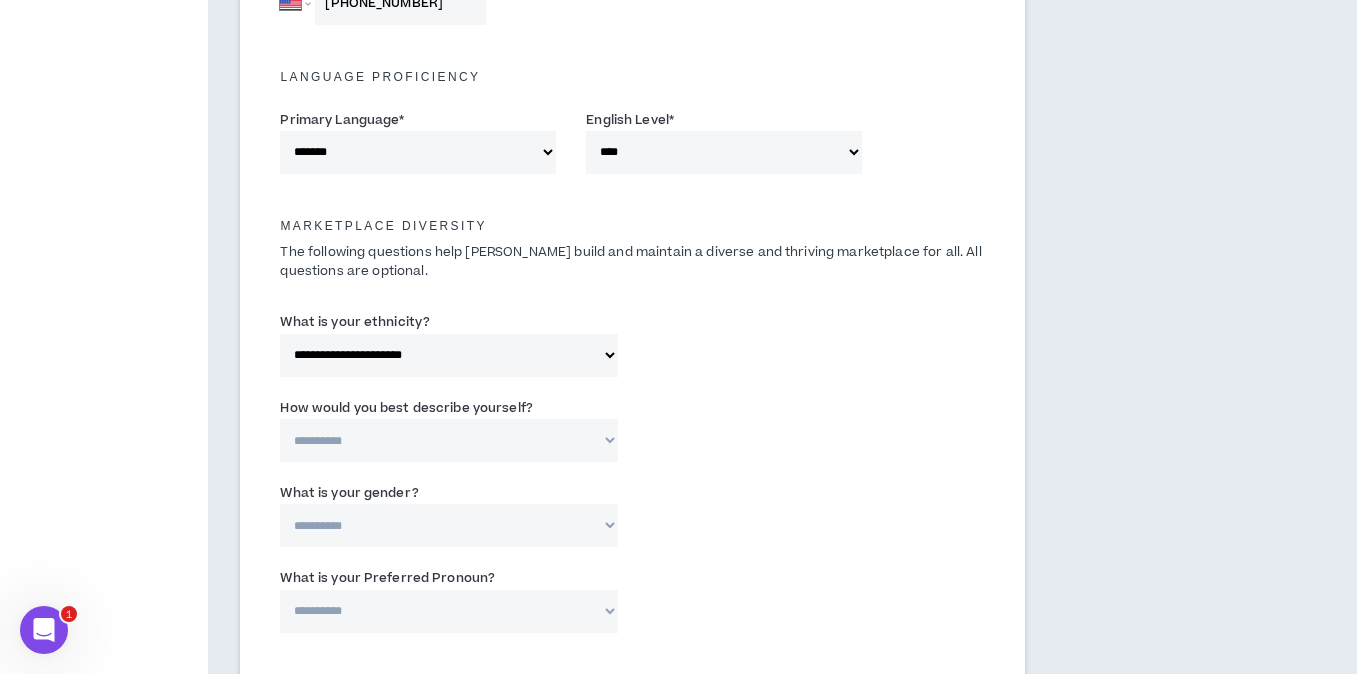 scroll, scrollTop: 783, scrollLeft: 0, axis: vertical 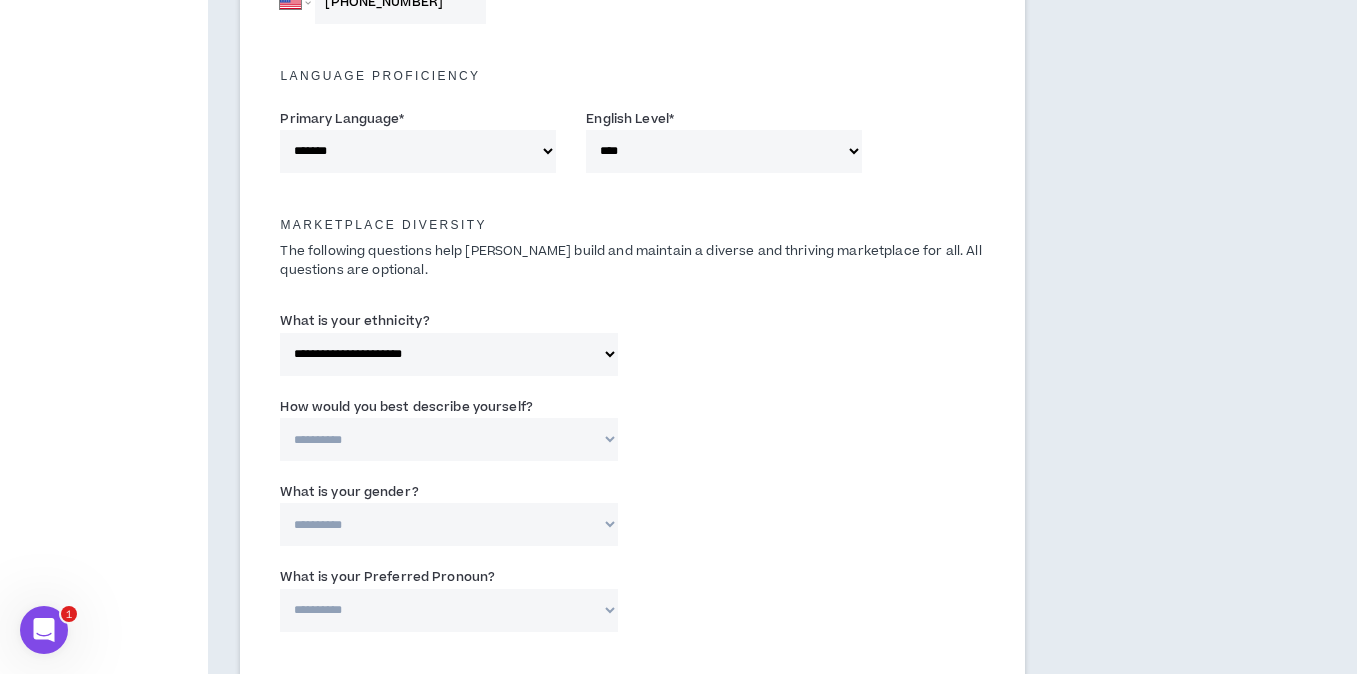 click on "**********" at bounding box center (448, 439) 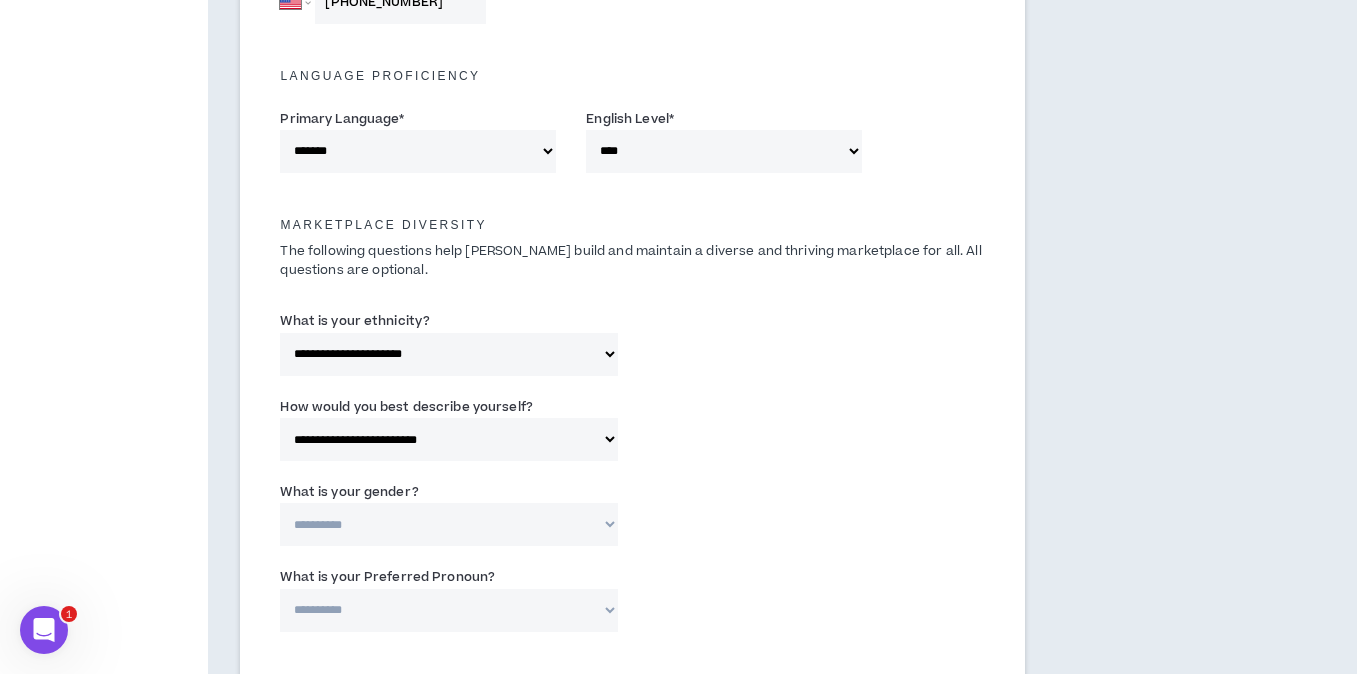 click on "**********" at bounding box center (448, 524) 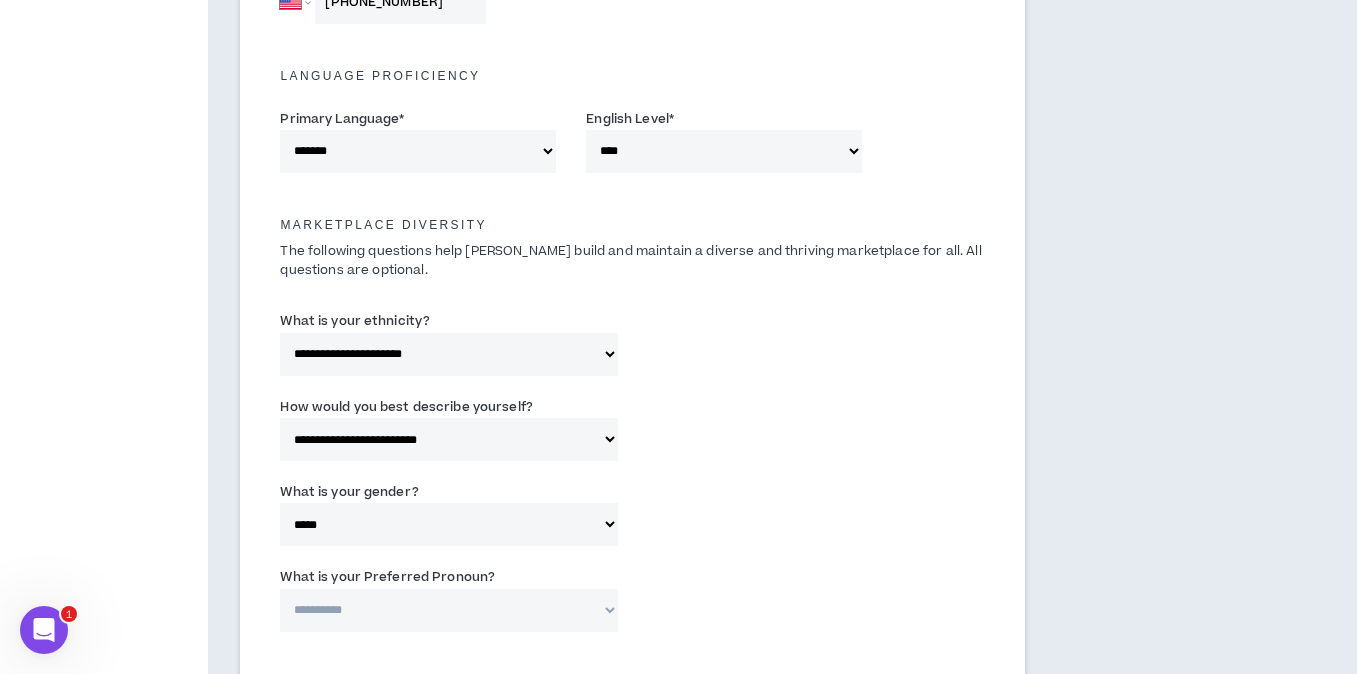 click on "**********" at bounding box center [632, 518] 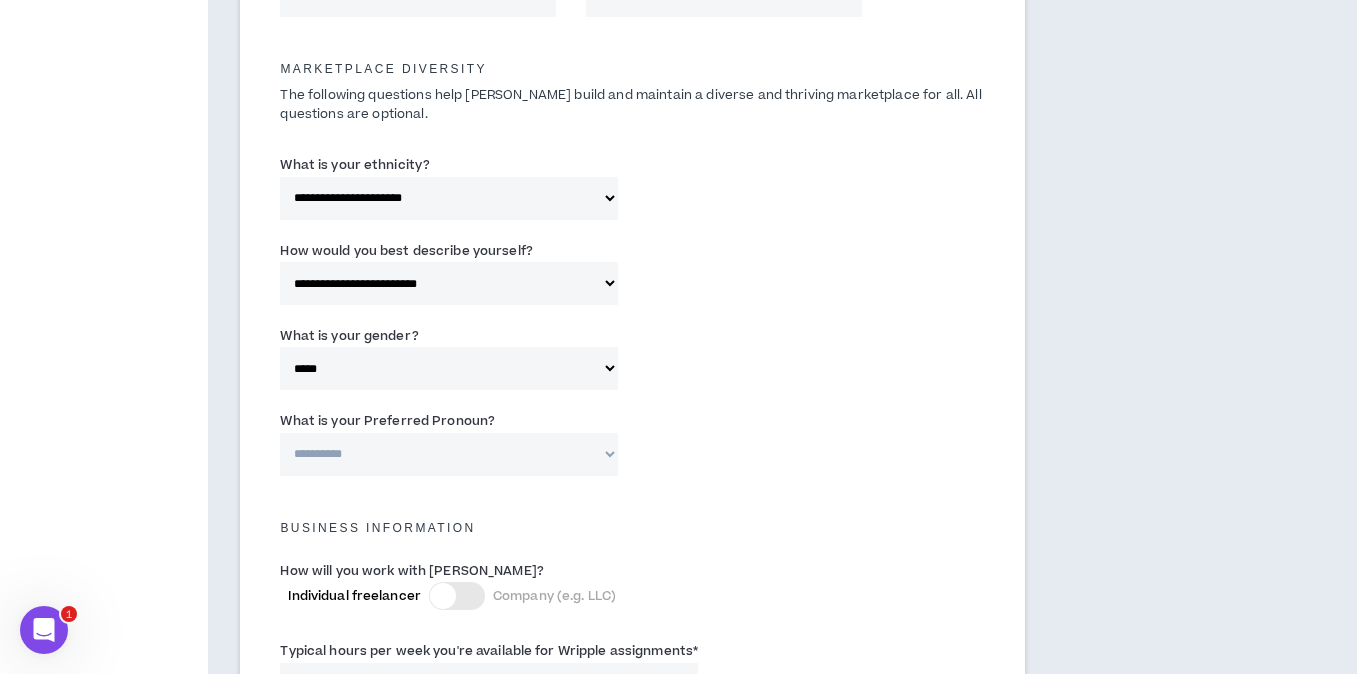 scroll, scrollTop: 1008, scrollLeft: 0, axis: vertical 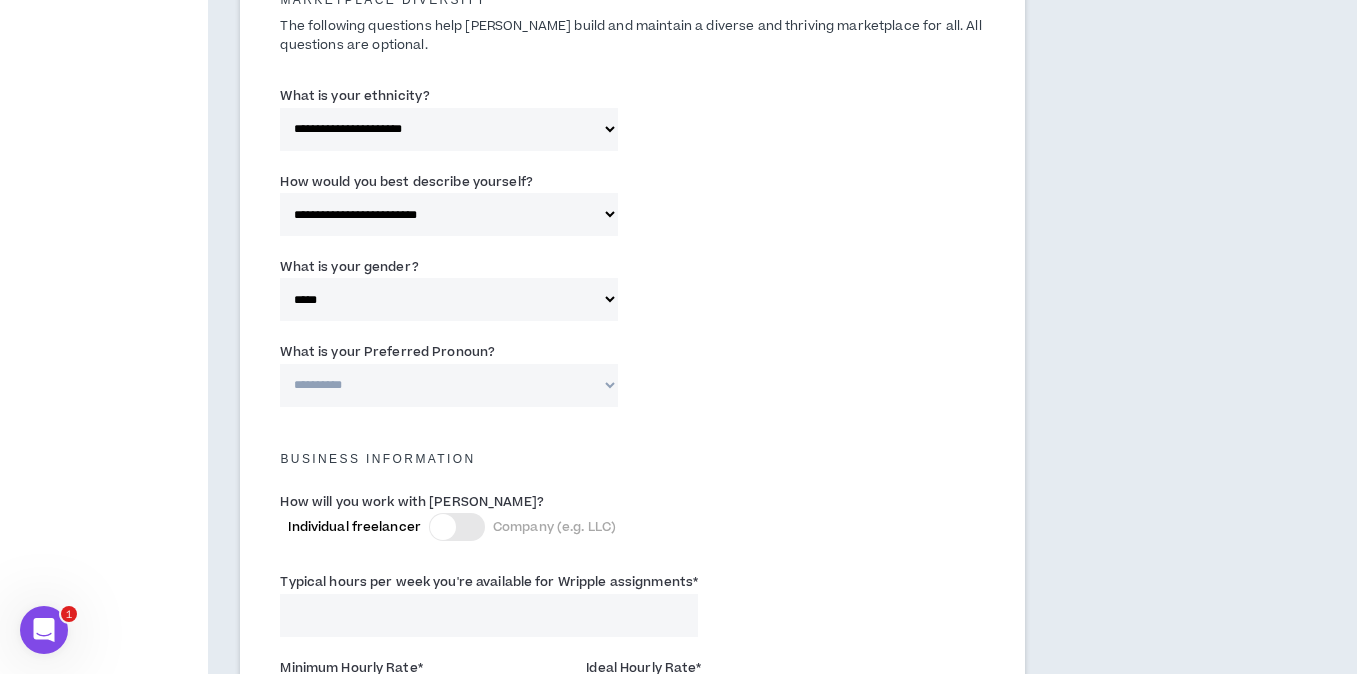 click on "**********" at bounding box center (448, 385) 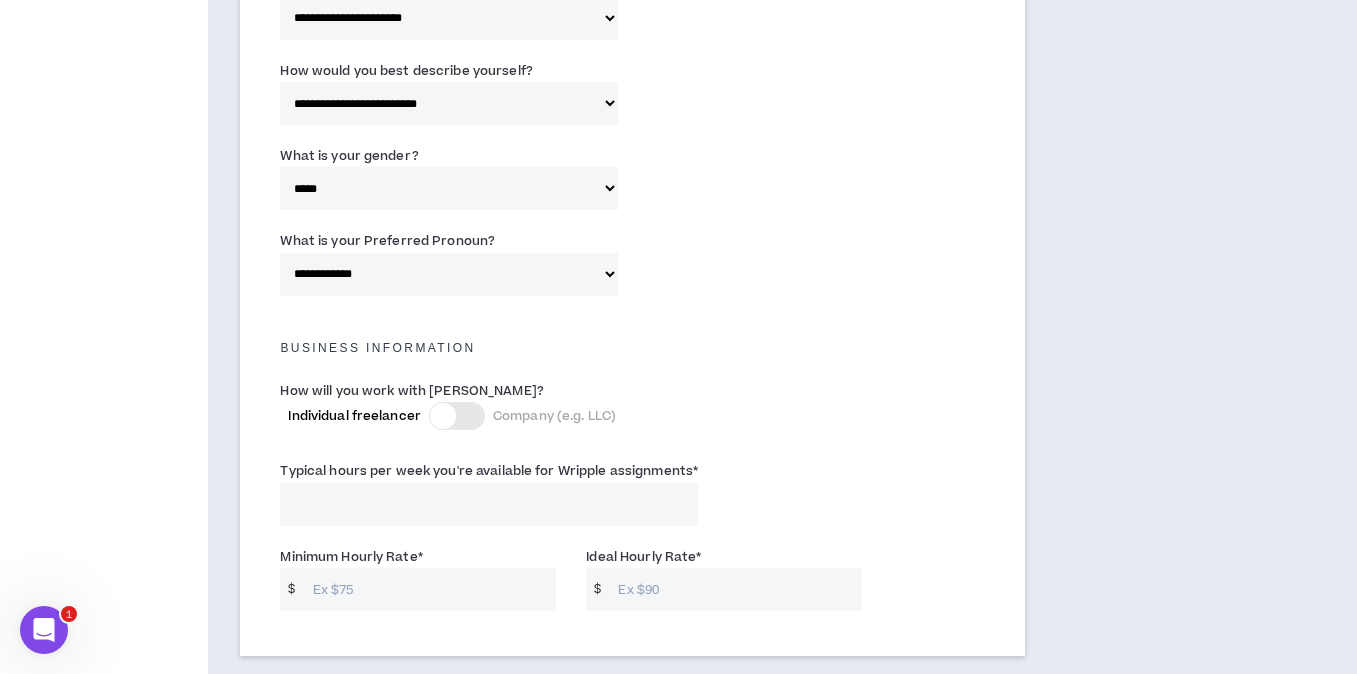 scroll, scrollTop: 1121, scrollLeft: 0, axis: vertical 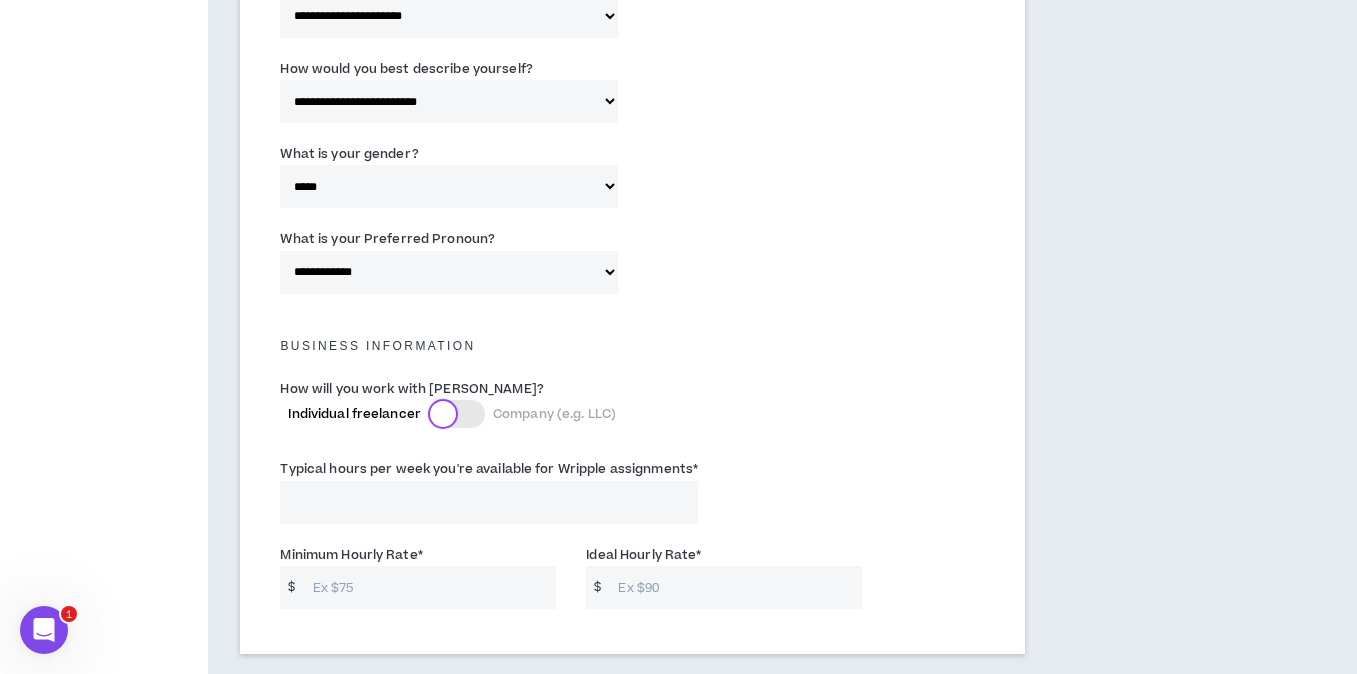 click at bounding box center (443, 414) 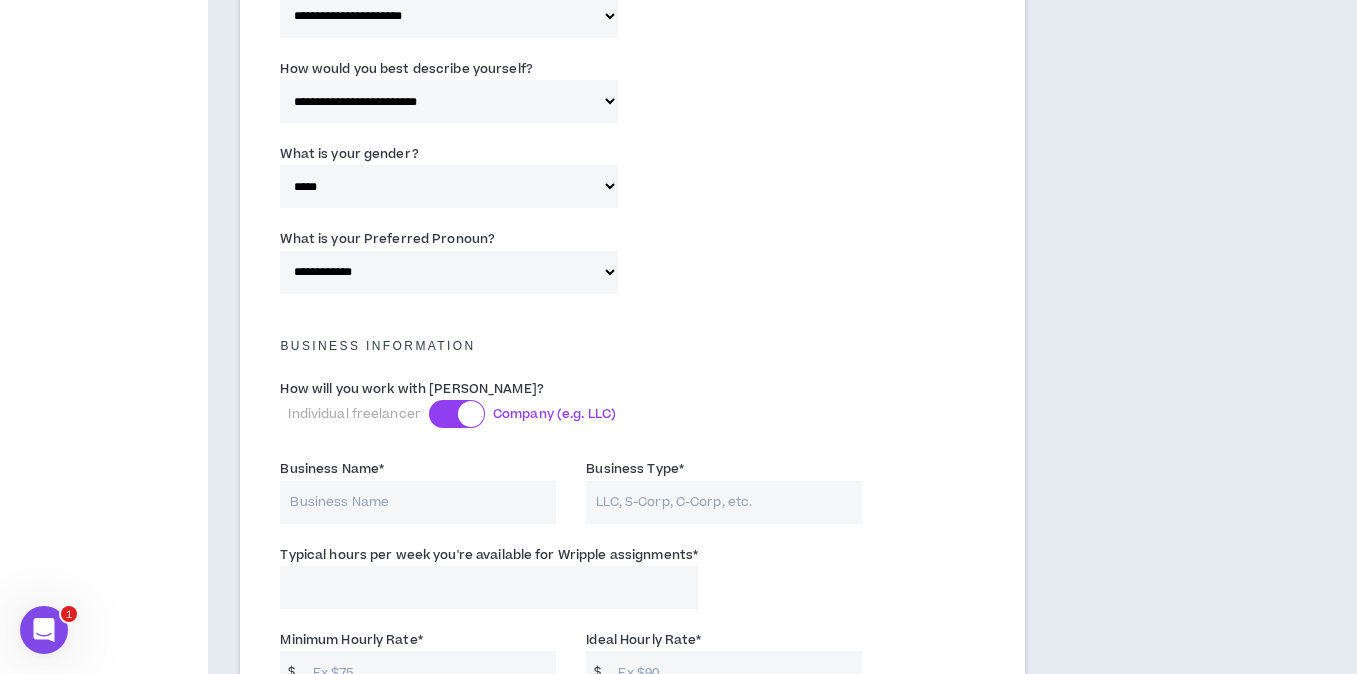 click at bounding box center [457, 414] 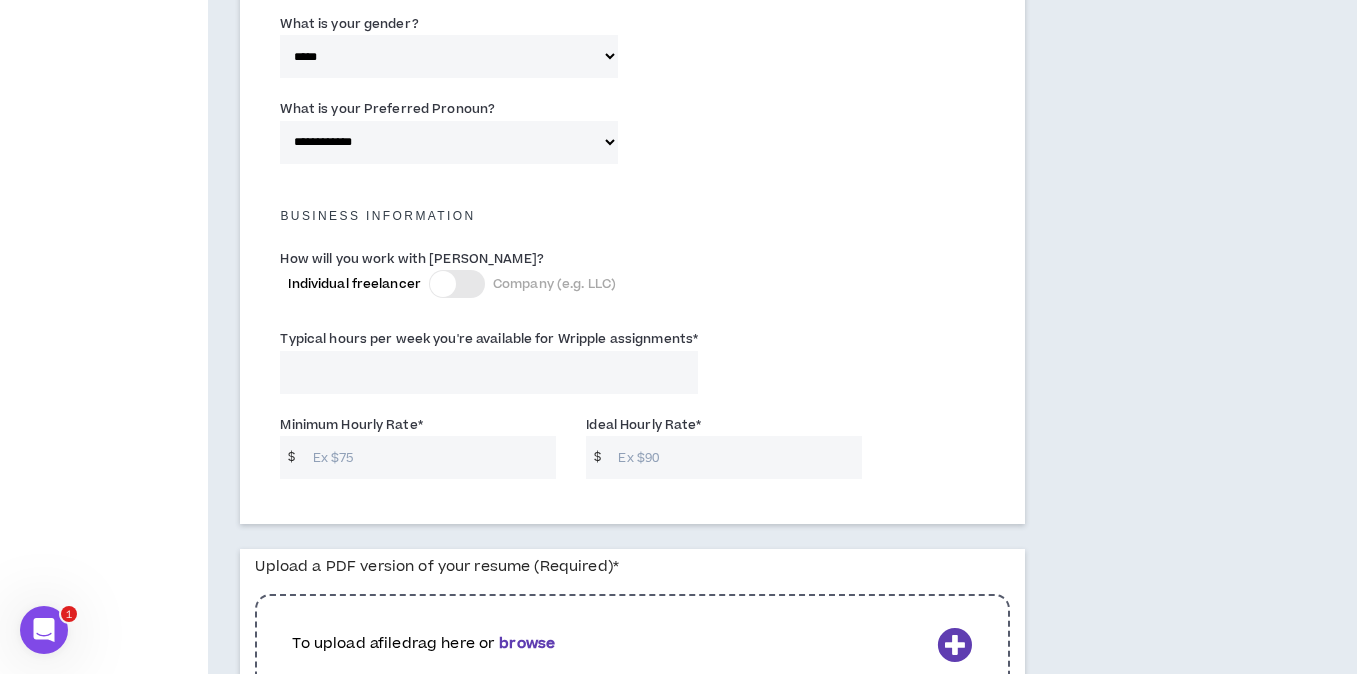 scroll, scrollTop: 1252, scrollLeft: 0, axis: vertical 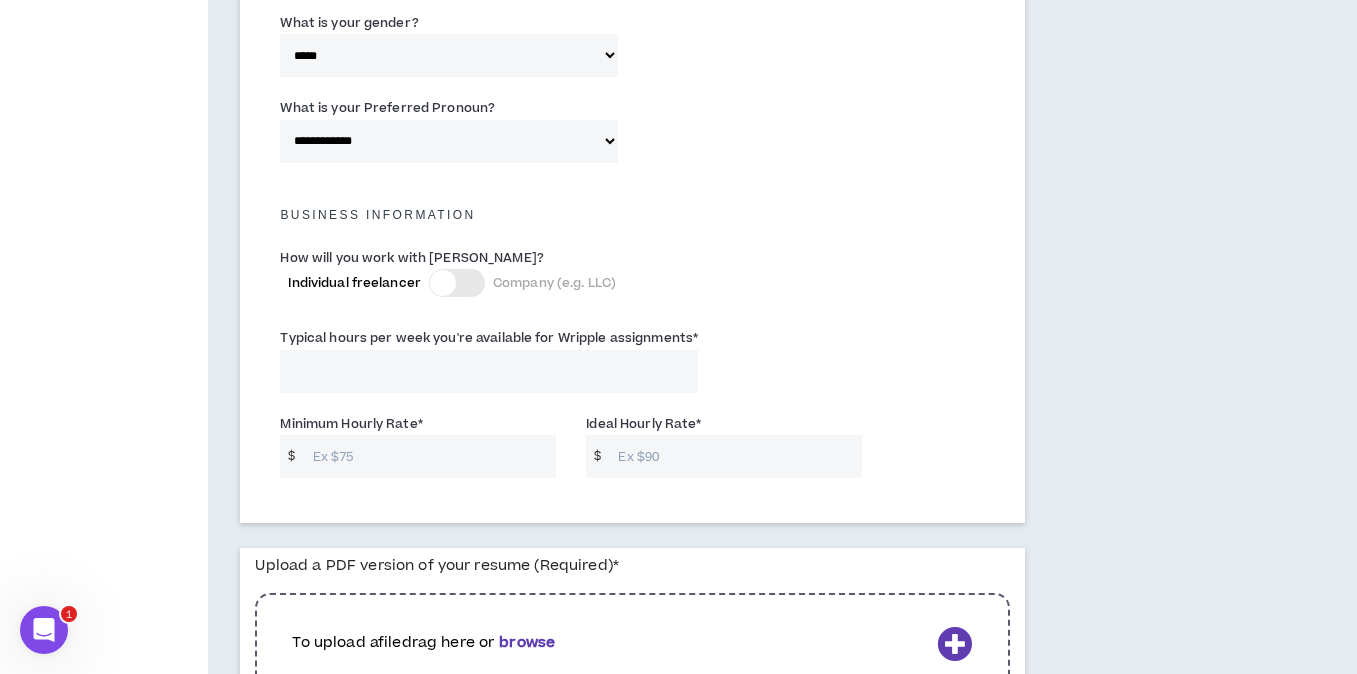 click on "Typical hours per week you're available for Wripple assignments  *" at bounding box center (489, 371) 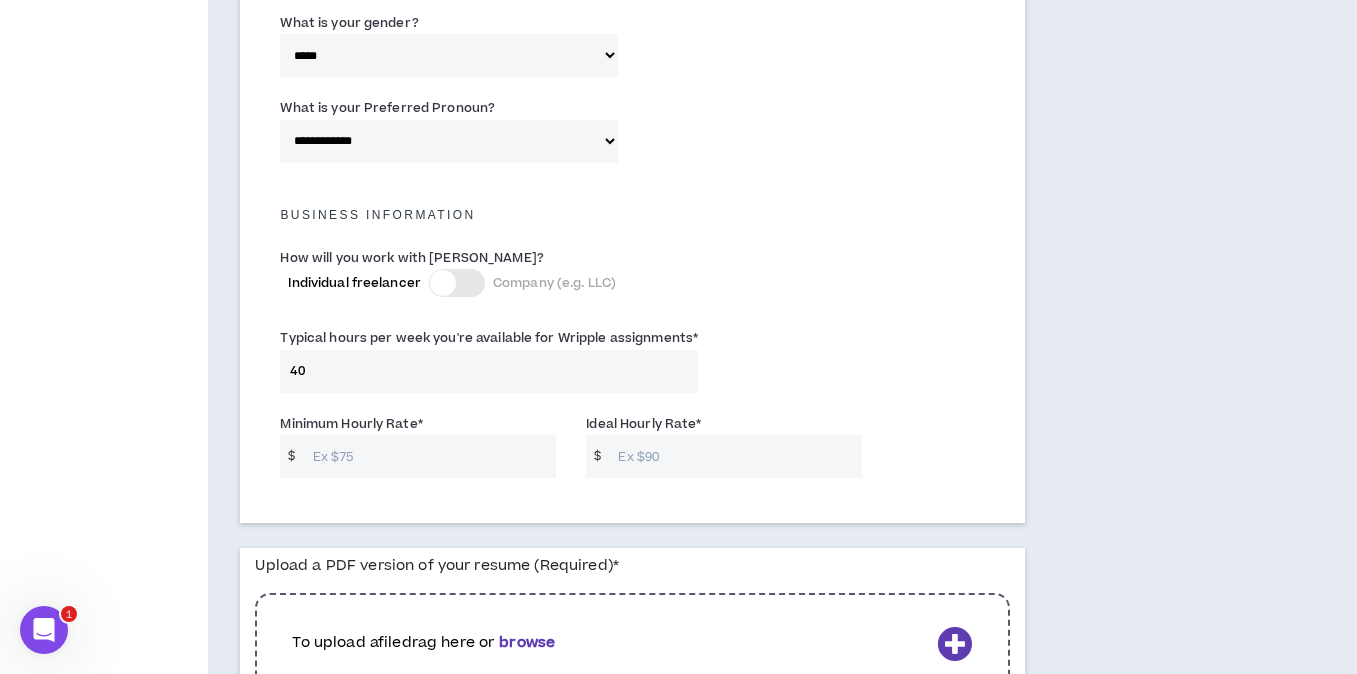 type on "40" 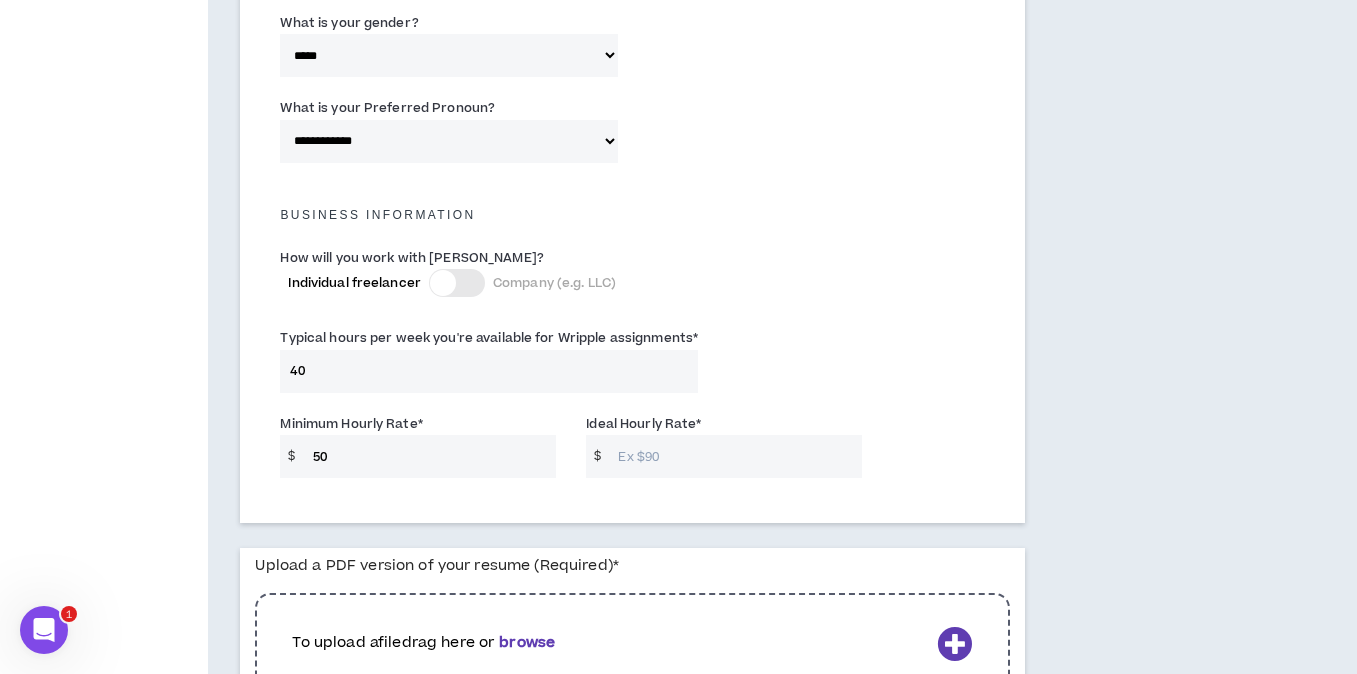 type on "50" 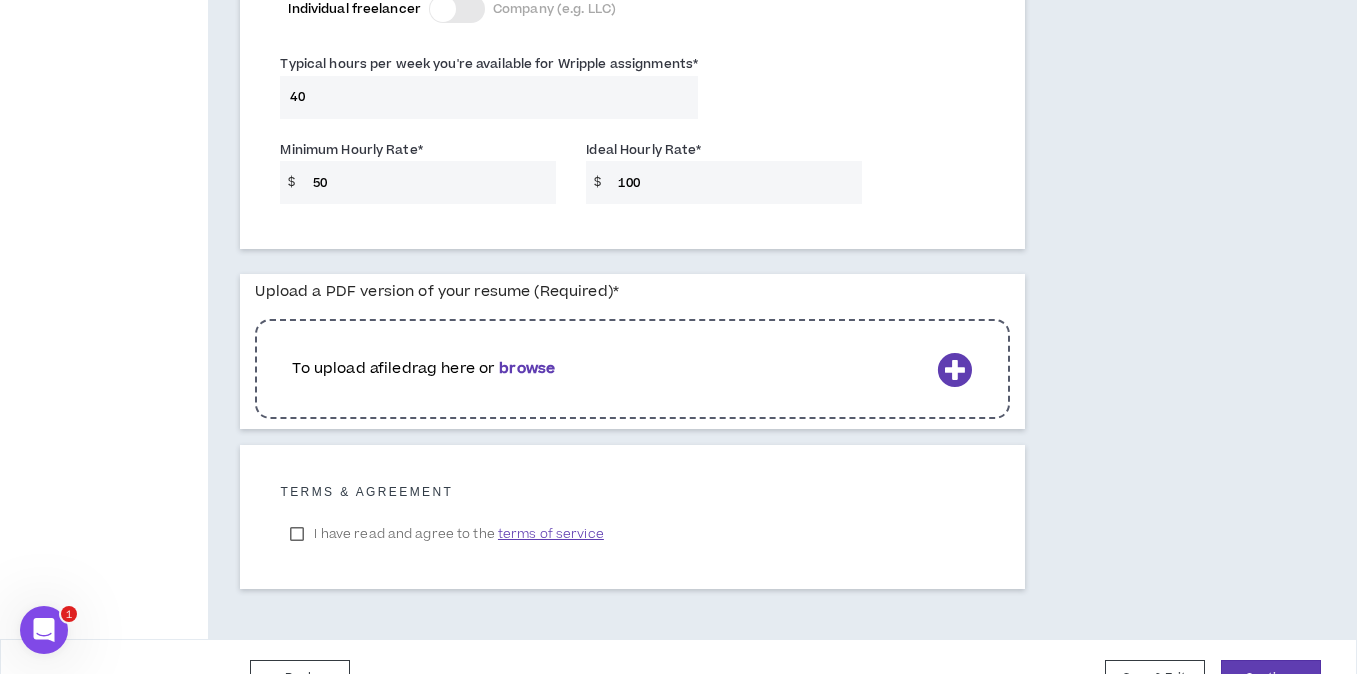 scroll, scrollTop: 1529, scrollLeft: 0, axis: vertical 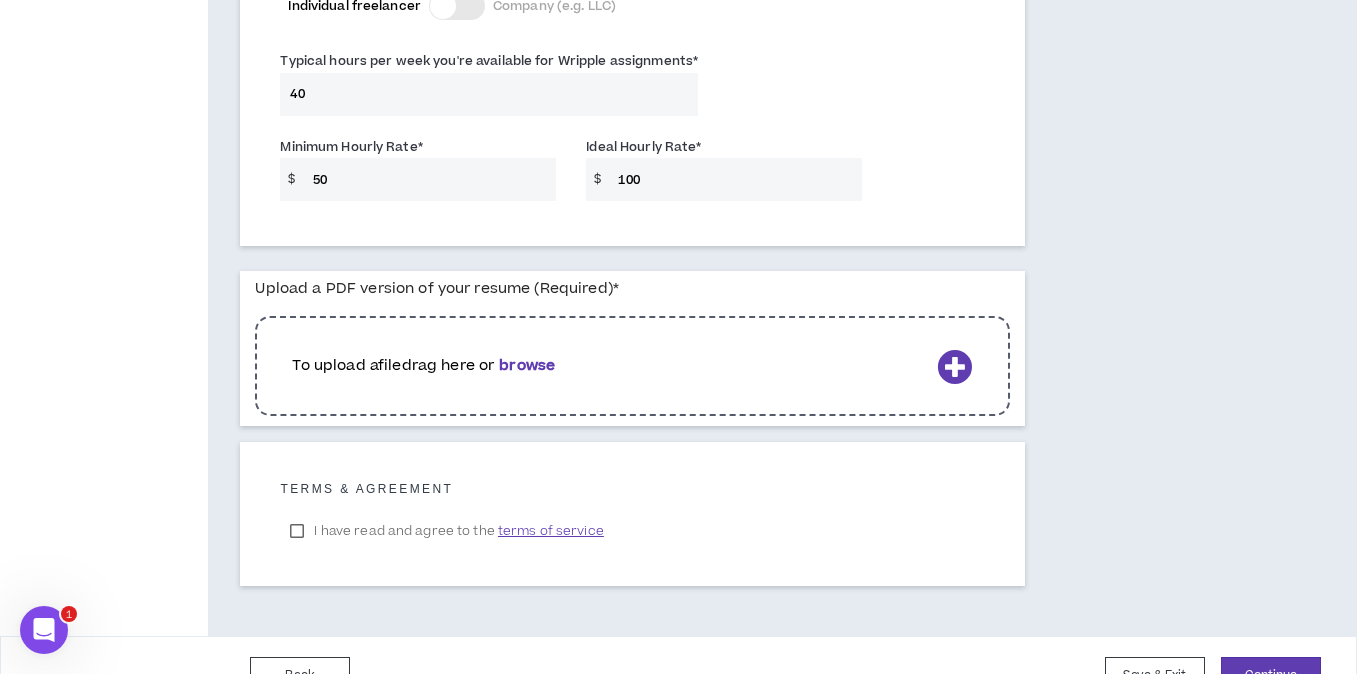 type on "100" 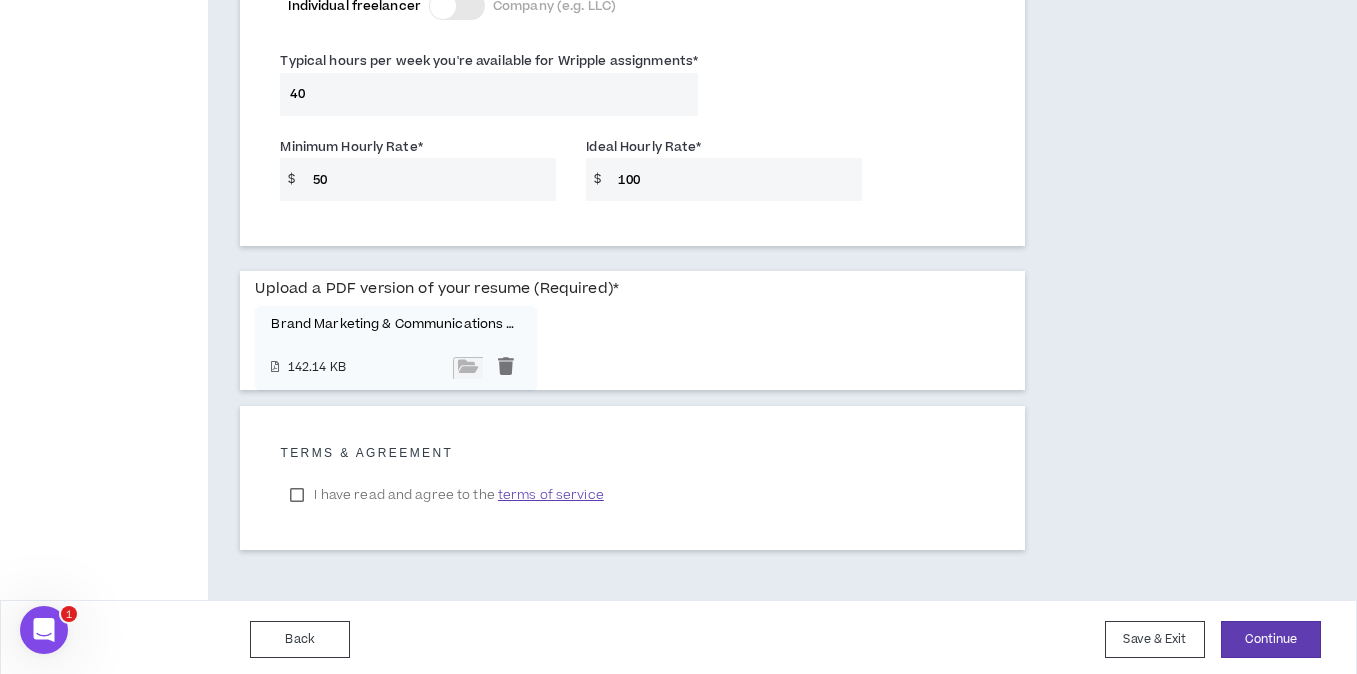 scroll, scrollTop: 1534, scrollLeft: 0, axis: vertical 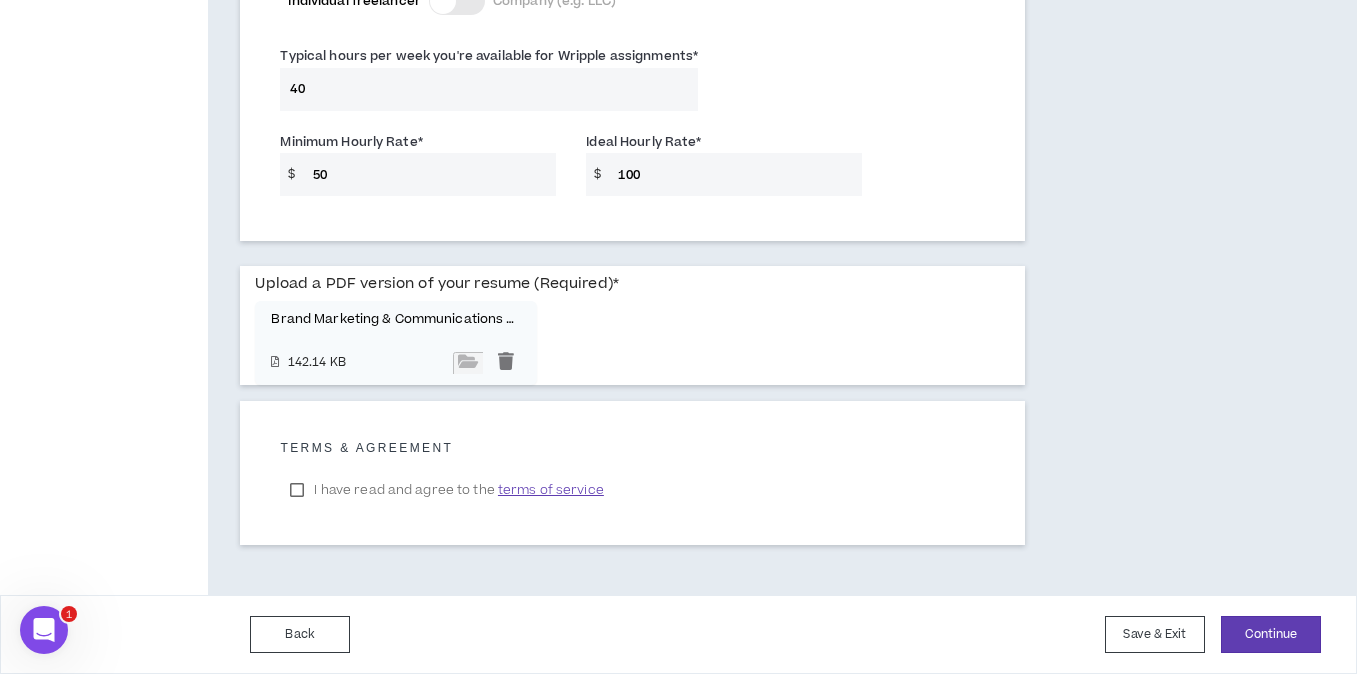click on "I have read and agree to the    terms of service" at bounding box center [446, 490] 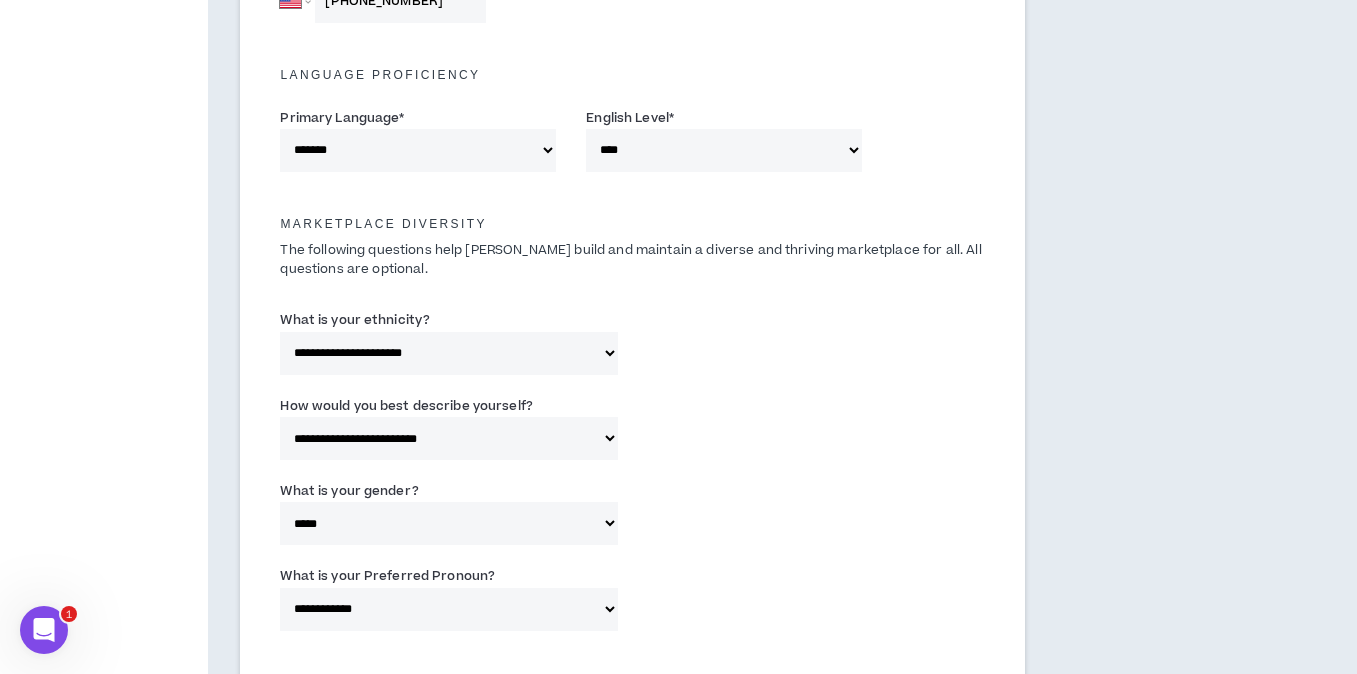 scroll, scrollTop: 1534, scrollLeft: 0, axis: vertical 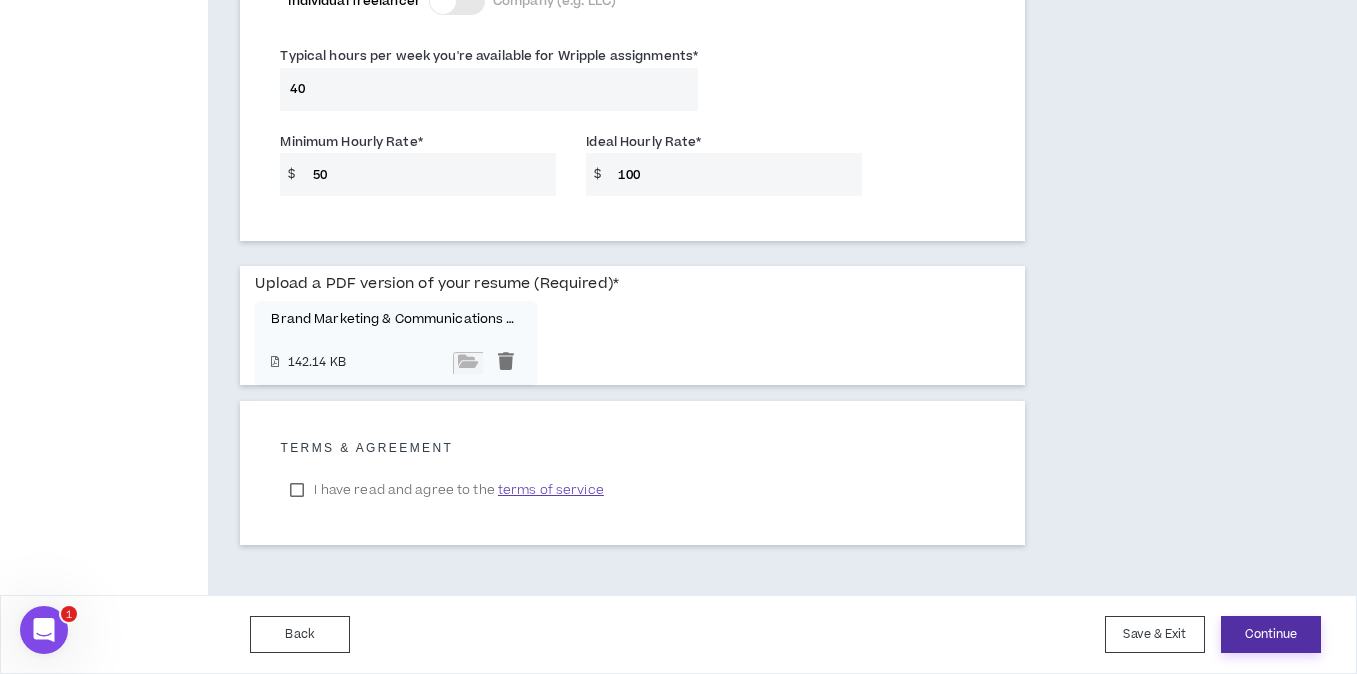 click on "Continue" at bounding box center [1271, 634] 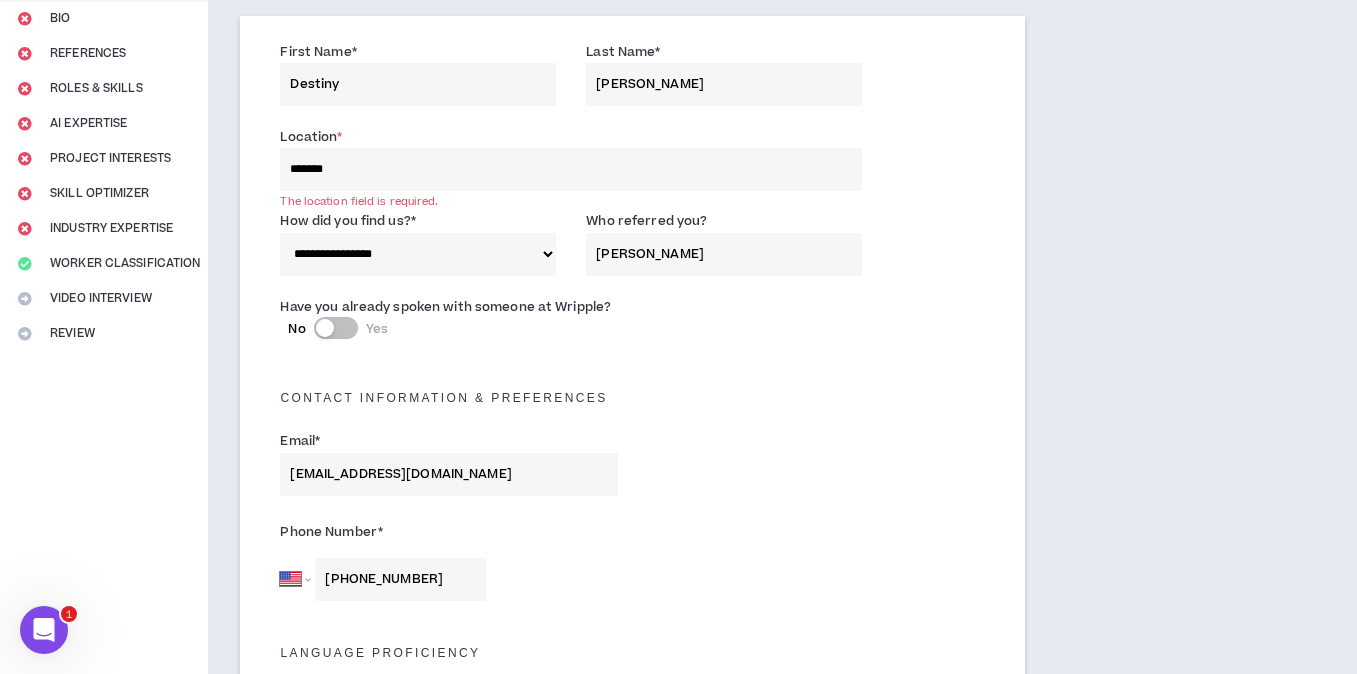 scroll, scrollTop: 162, scrollLeft: 0, axis: vertical 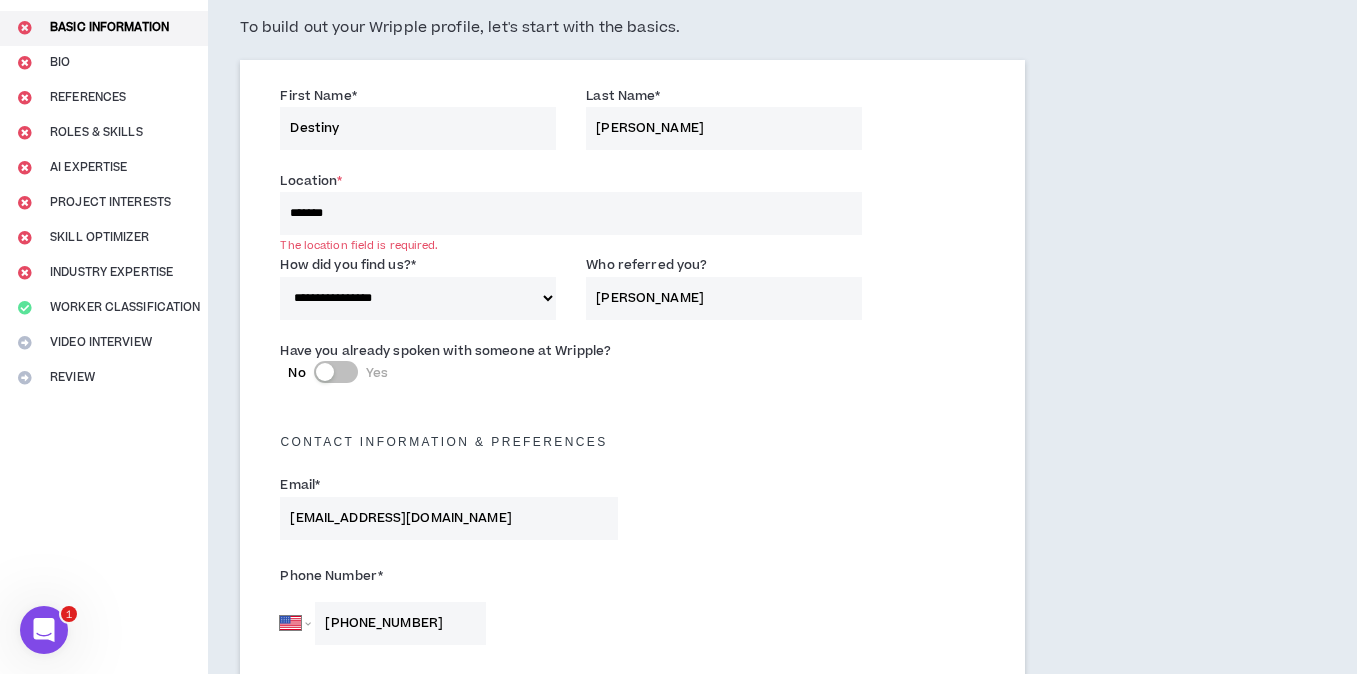 click on "*******" at bounding box center [571, 213] 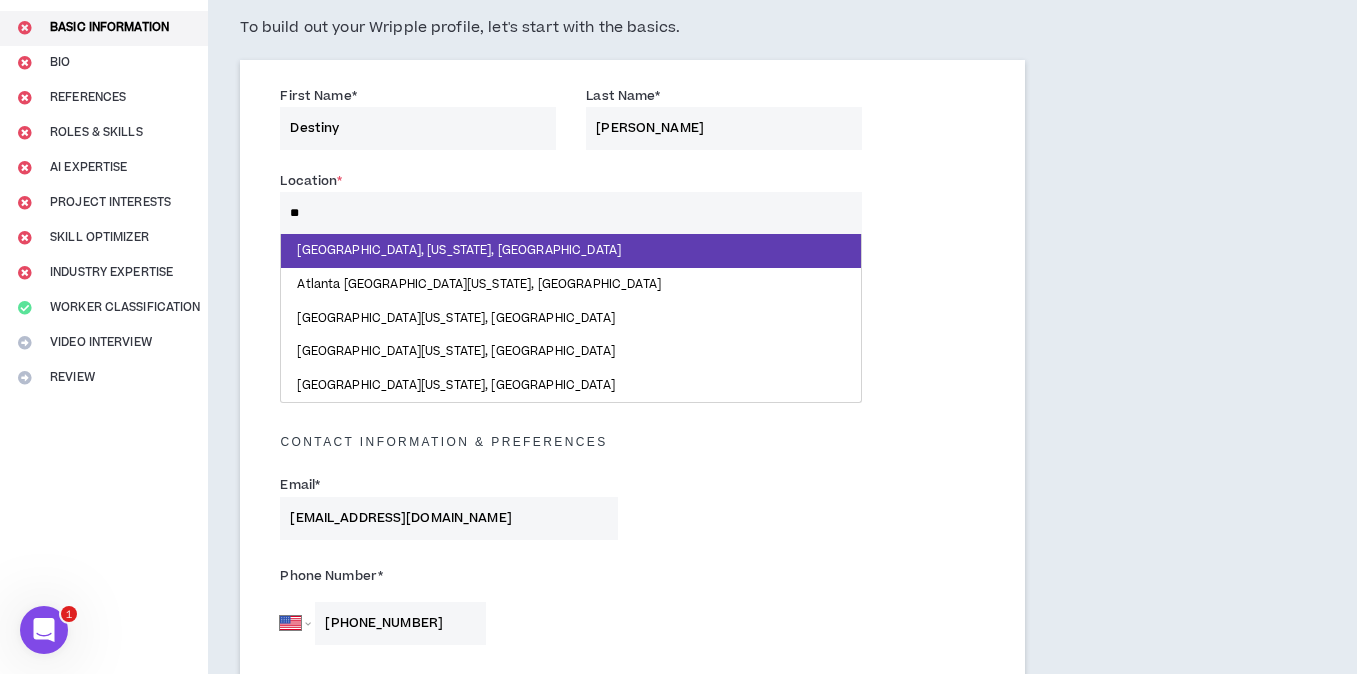 type on "***" 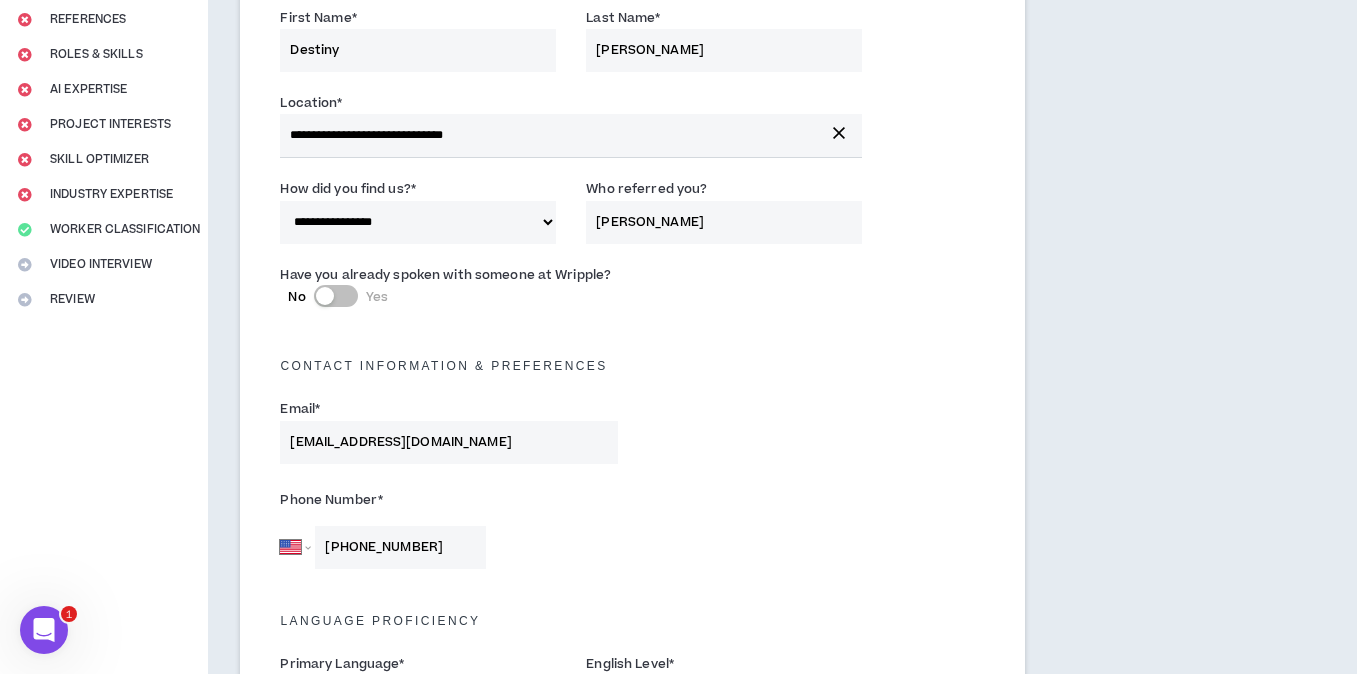 scroll, scrollTop: 1536, scrollLeft: 0, axis: vertical 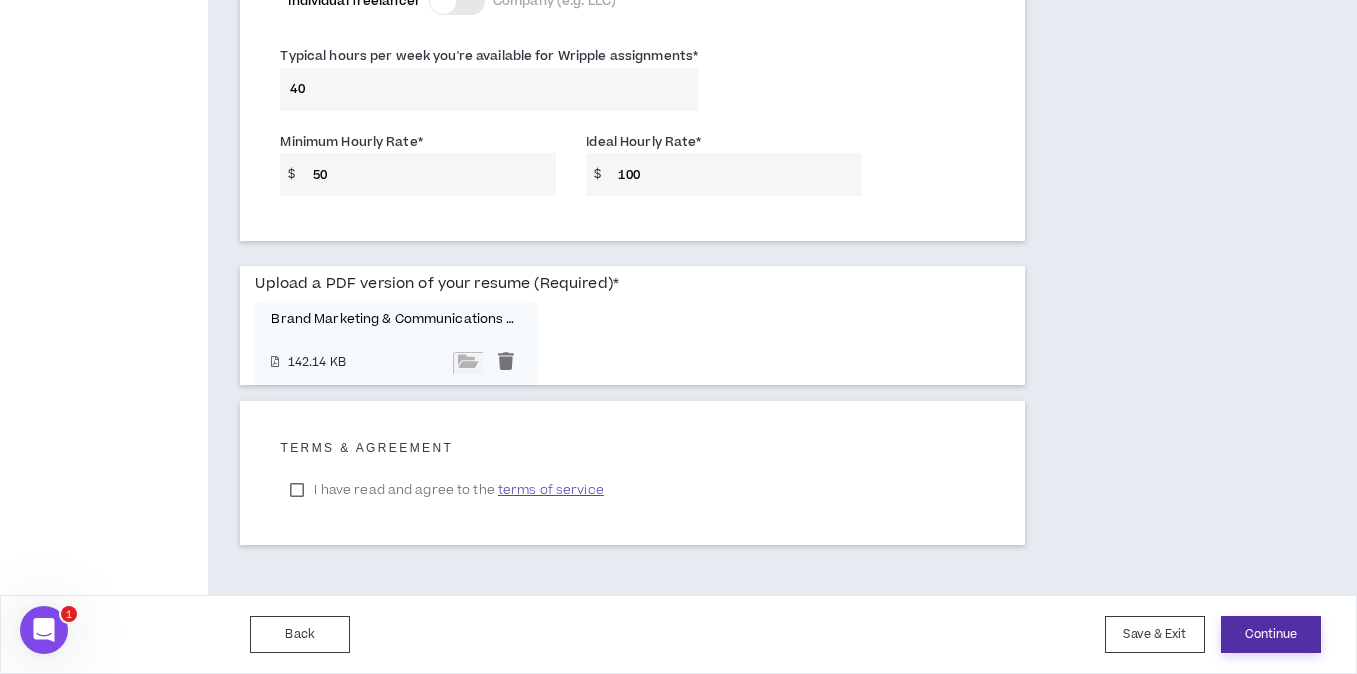 click on "Continue" at bounding box center (1271, 634) 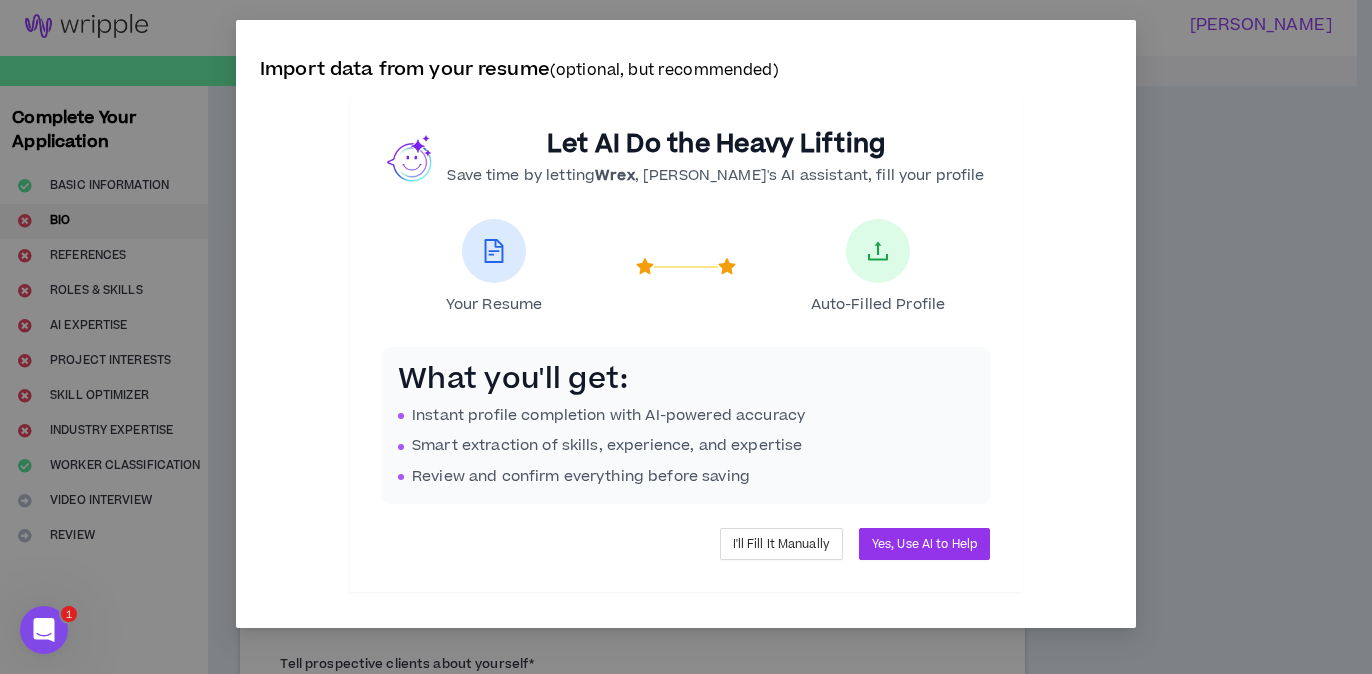 scroll, scrollTop: 0, scrollLeft: 0, axis: both 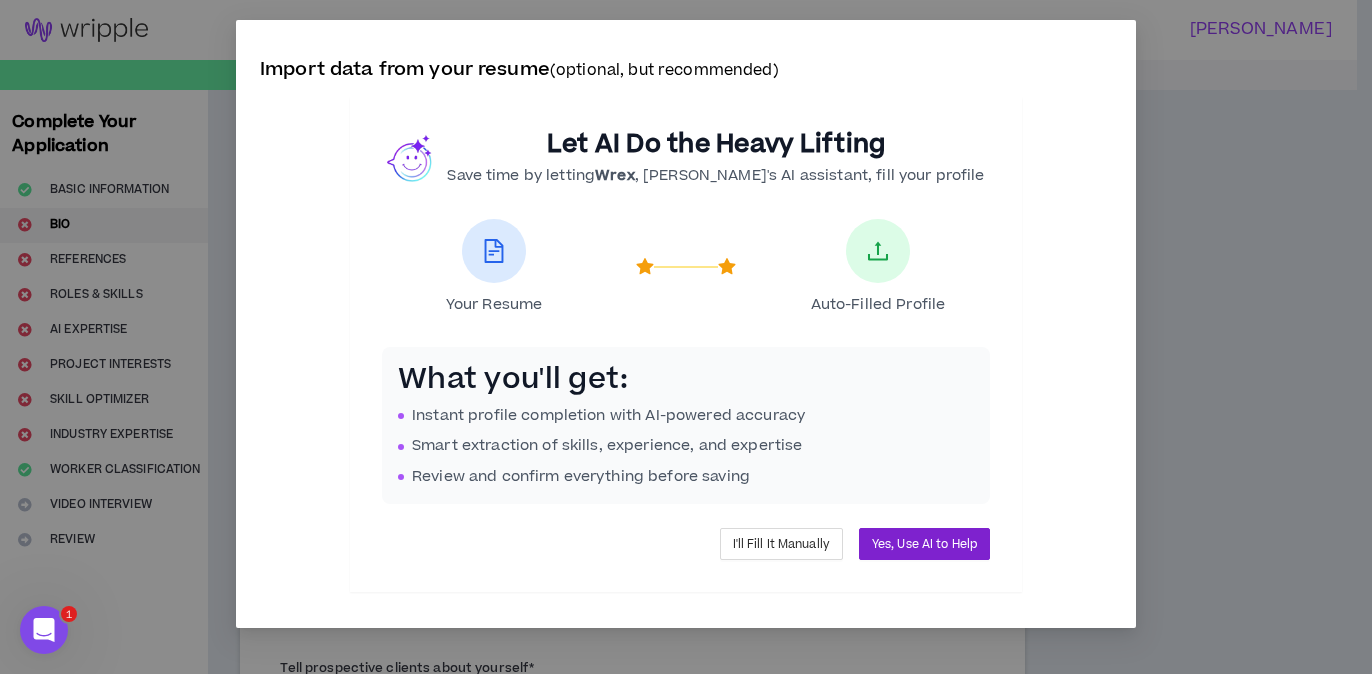 click on "Yes, Use AI to Help" at bounding box center (924, 544) 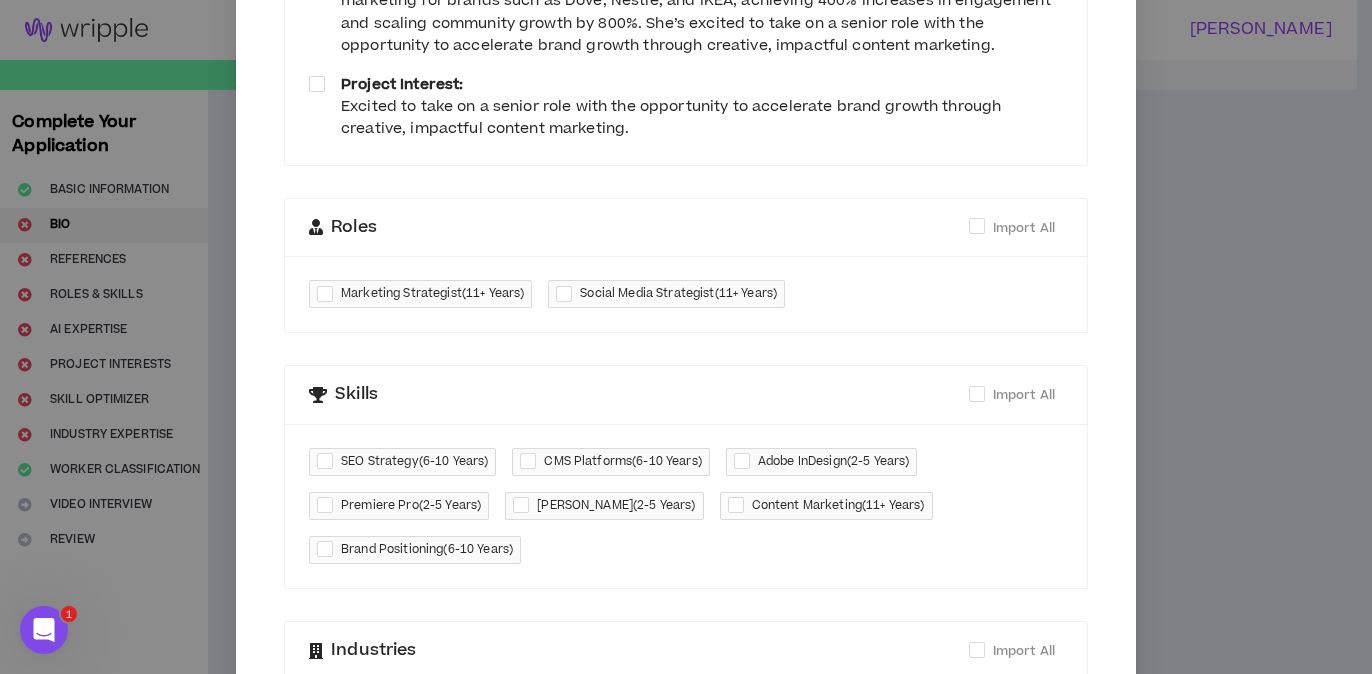 scroll, scrollTop: 422, scrollLeft: 0, axis: vertical 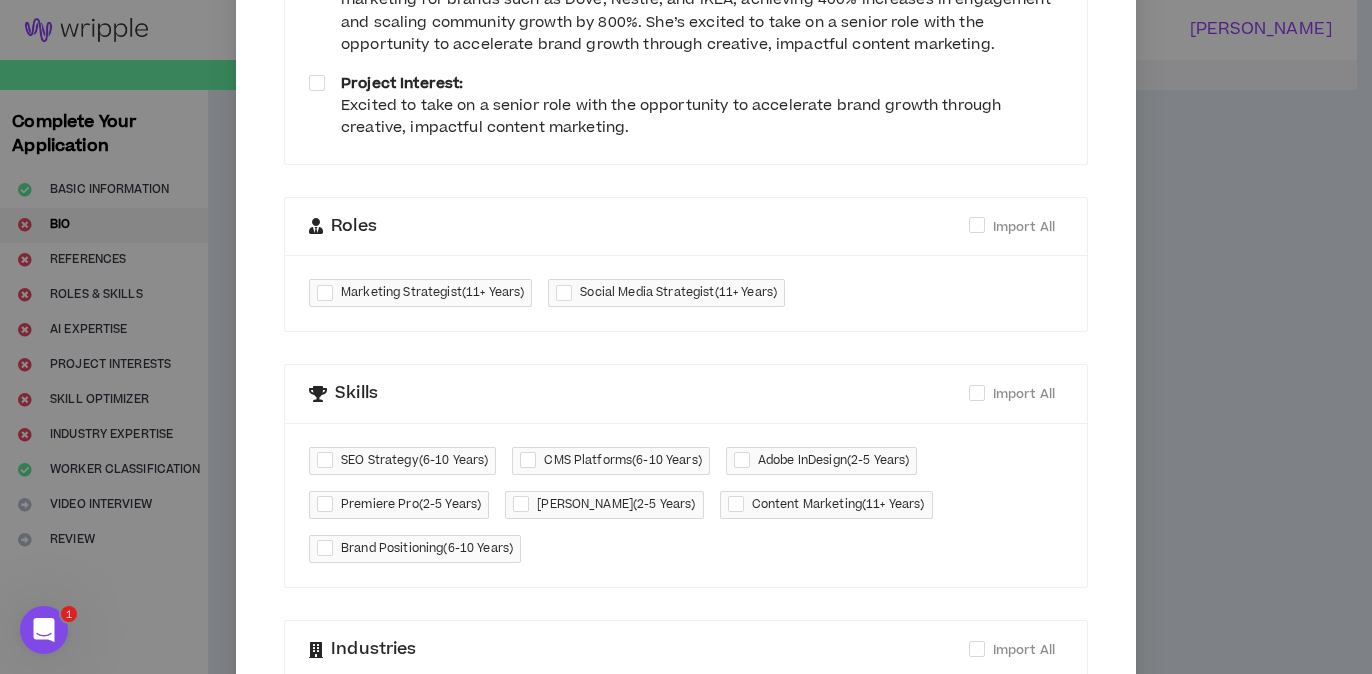 click on "Marketing Strategist  ( 11+ Years )" at bounding box center (432, 293) 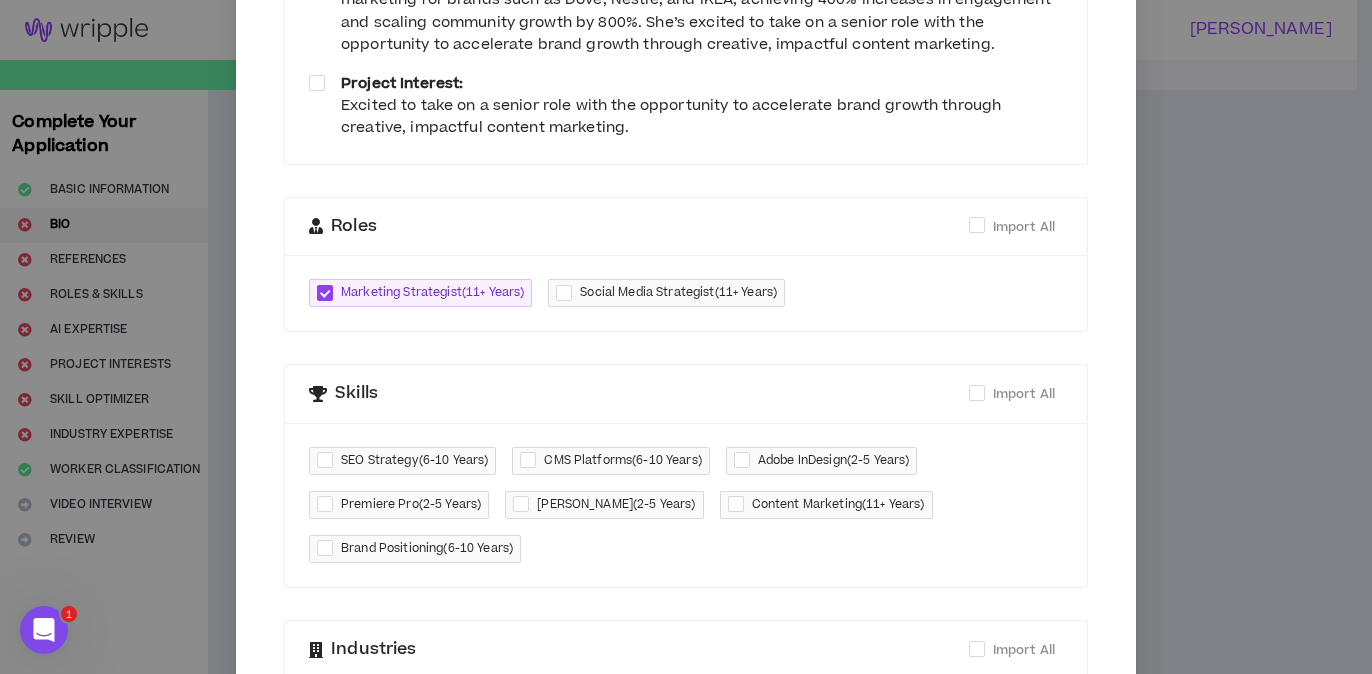 click on "Marketing Strategist  ( 11+ Years )" at bounding box center [432, 293] 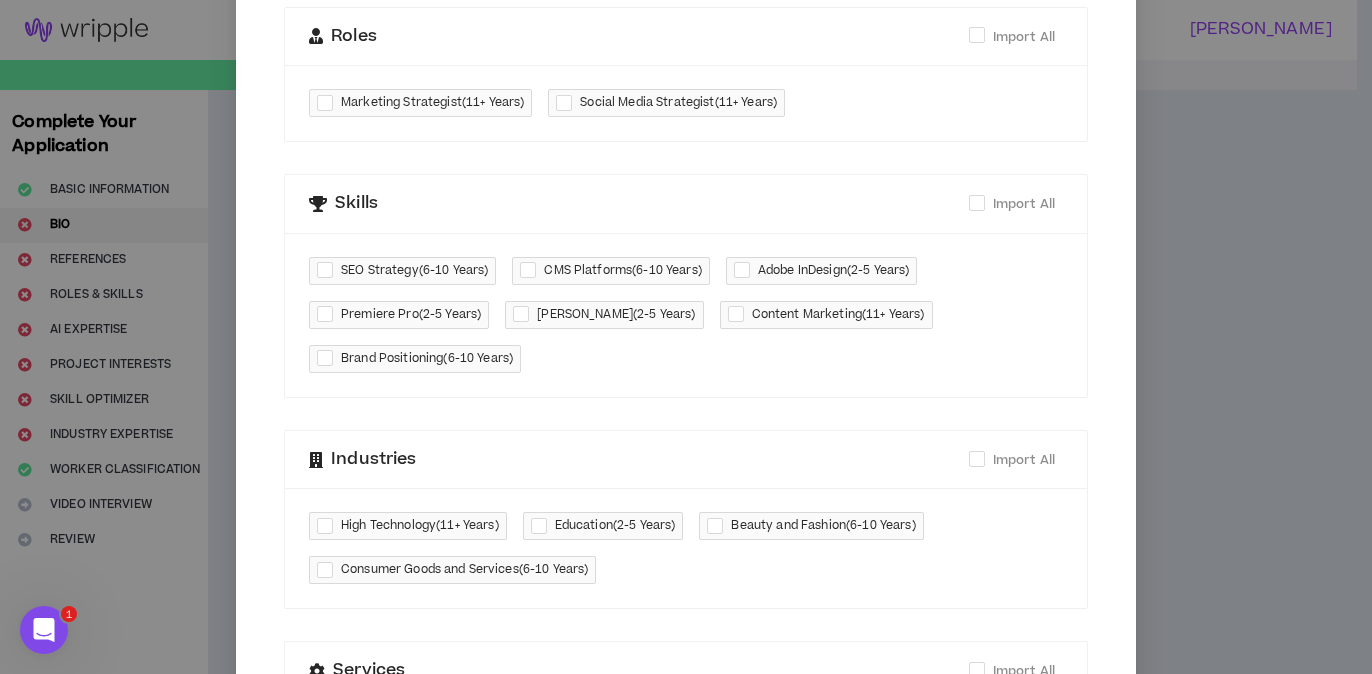 scroll, scrollTop: 703, scrollLeft: 0, axis: vertical 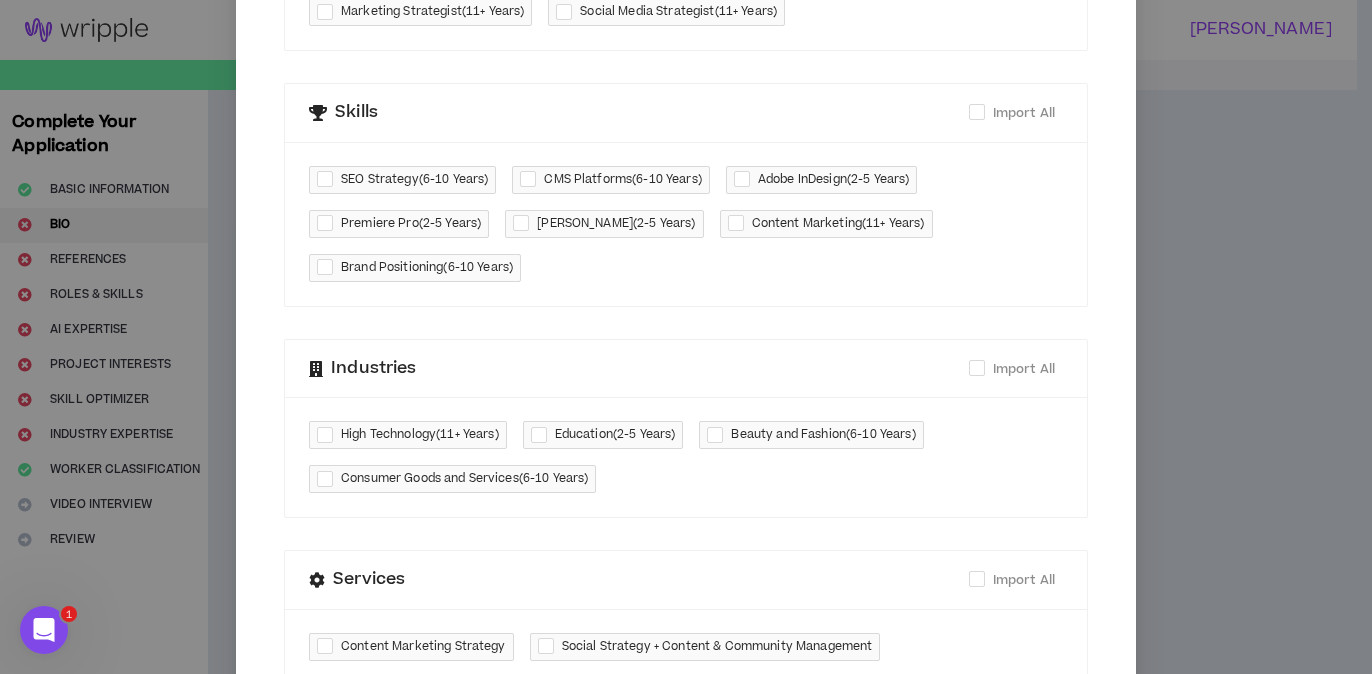 click on "SEO Strategy  ( 6-10 Years )" at bounding box center [414, 180] 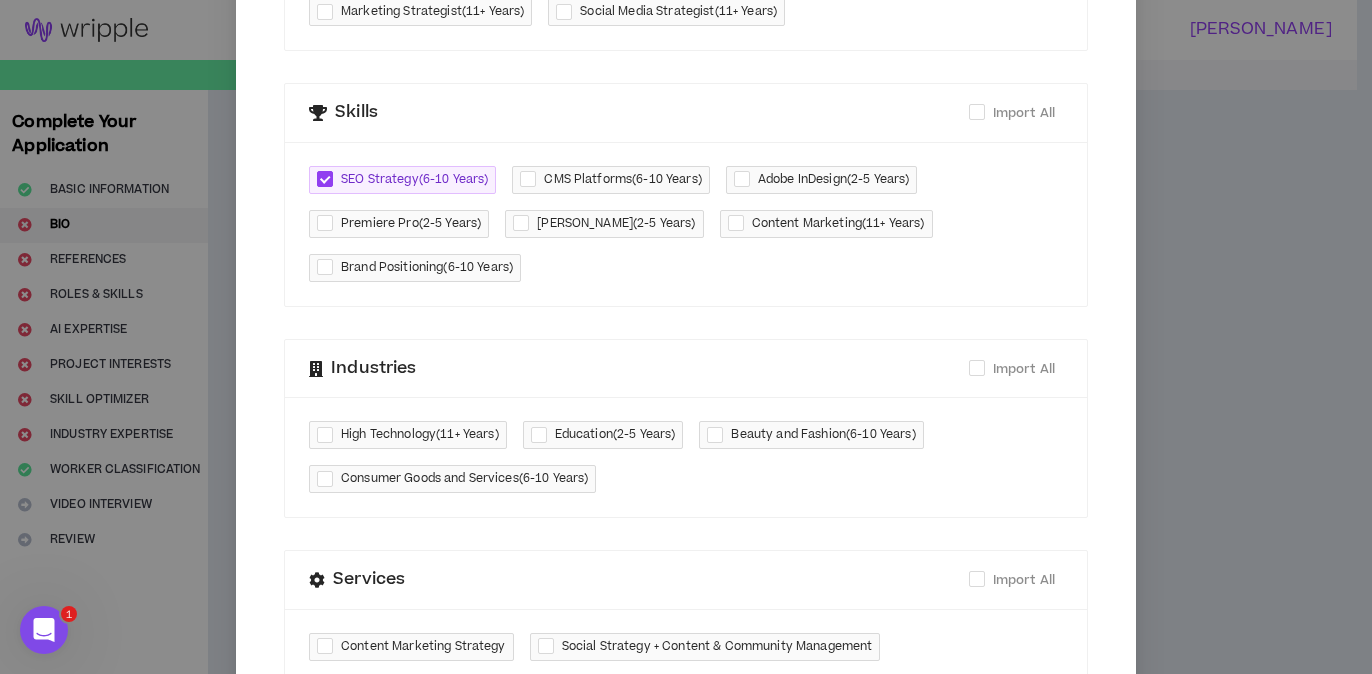 click at bounding box center (532, 179) 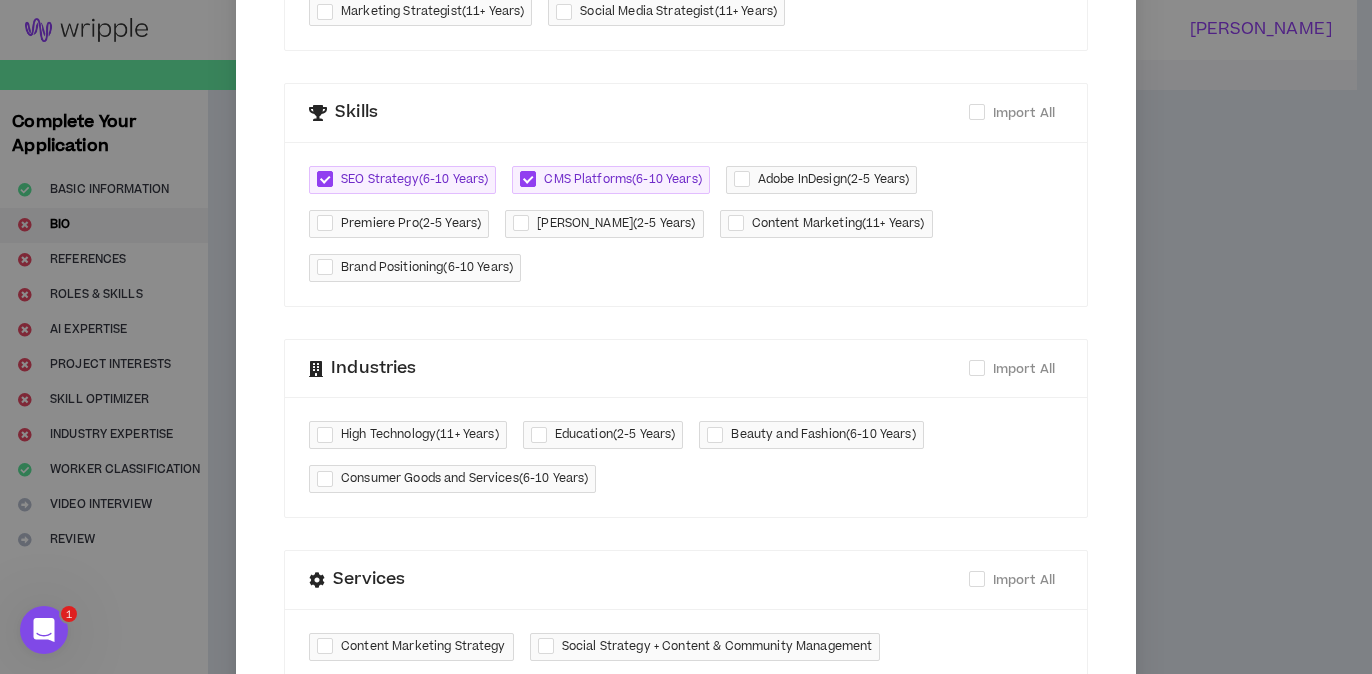 click on "Adobe InDesign  ( 2-5 Years )" at bounding box center [834, 180] 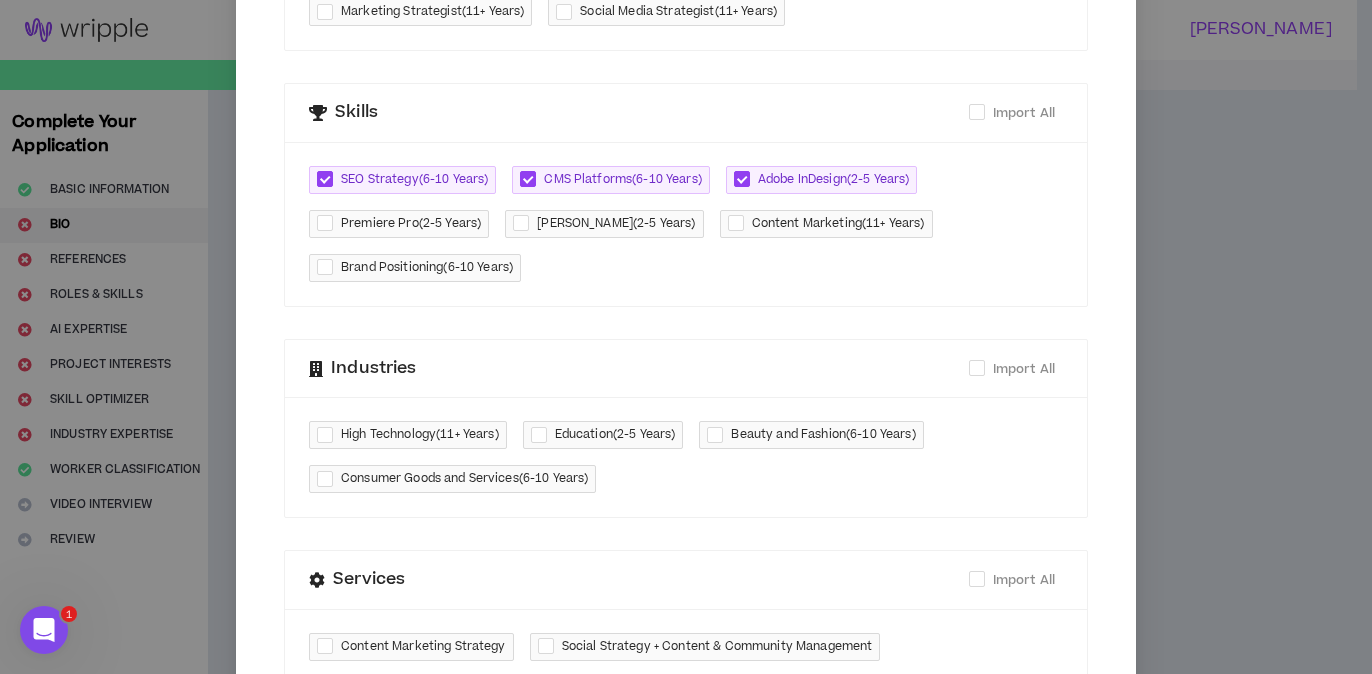 click on "Content Marketing  ( 11+ Years )" at bounding box center (838, 224) 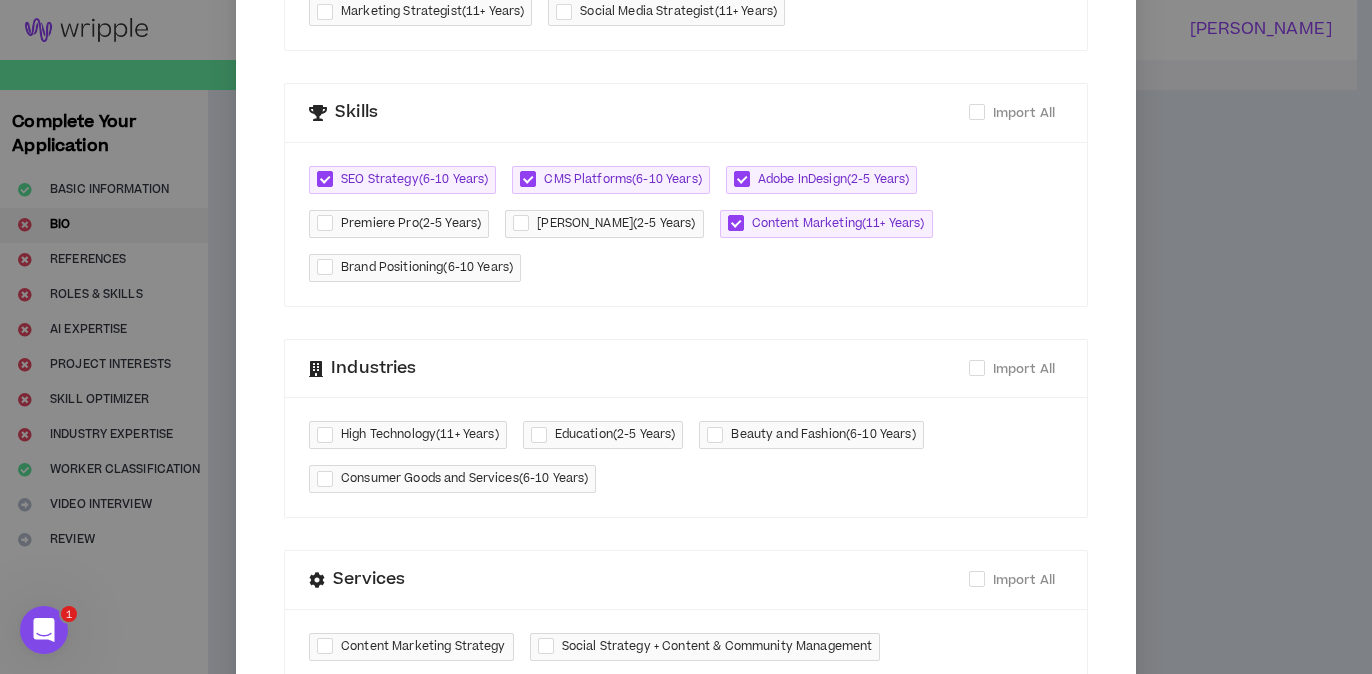 click on "Claude  ( 2-5 Years )" at bounding box center (616, 224) 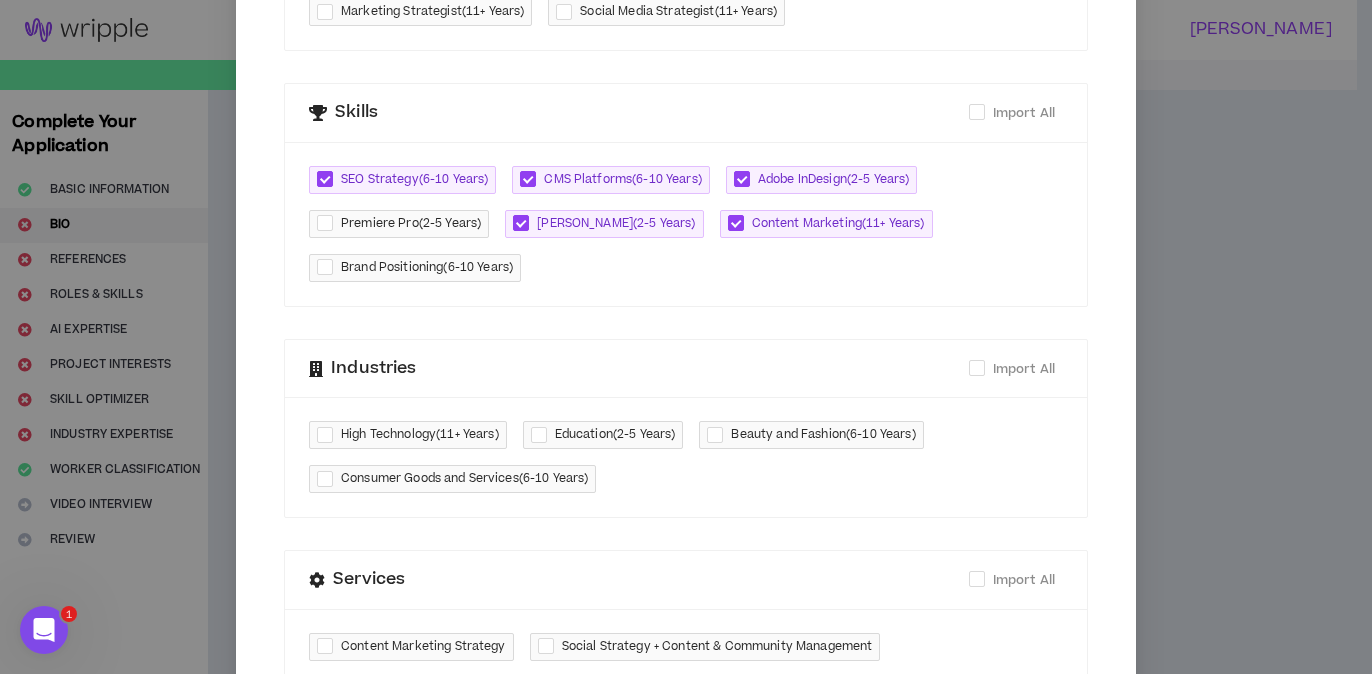 click on "Premiere Pro  ( 2-5 Years )" at bounding box center (411, 224) 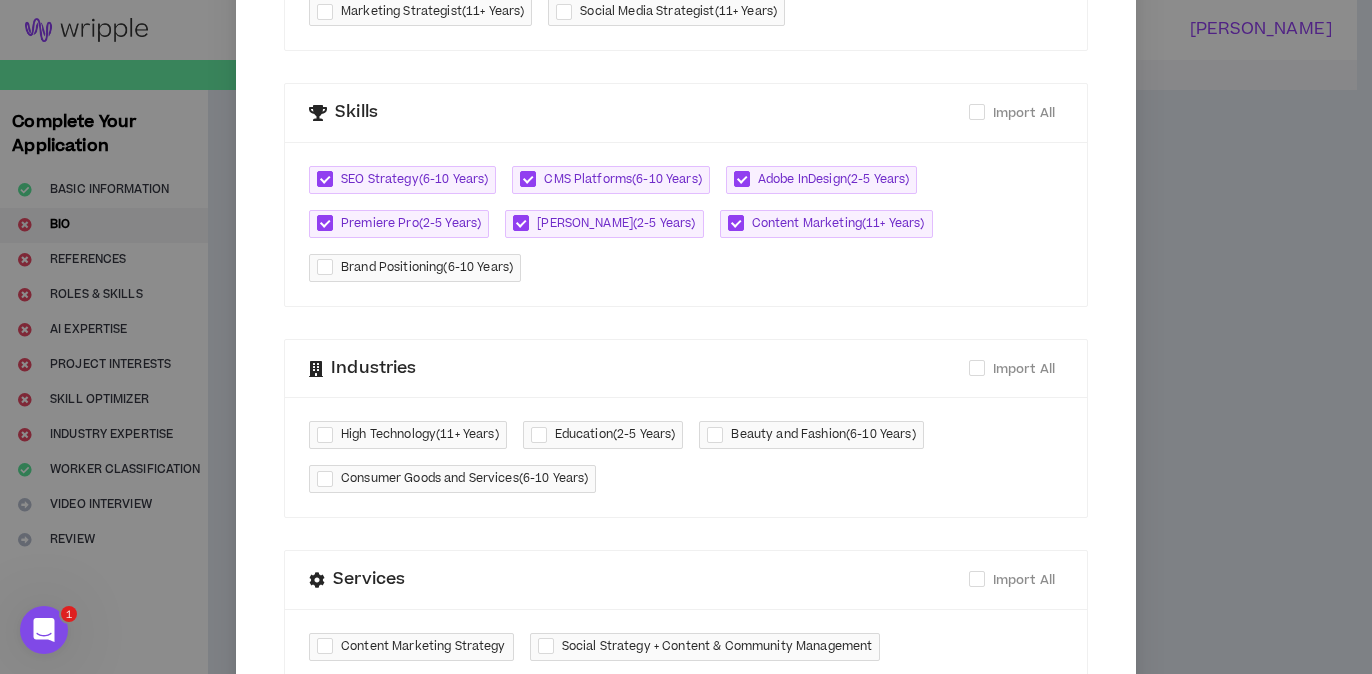 click on "Brand Positioning  ( 6-10 Years )" at bounding box center (427, 268) 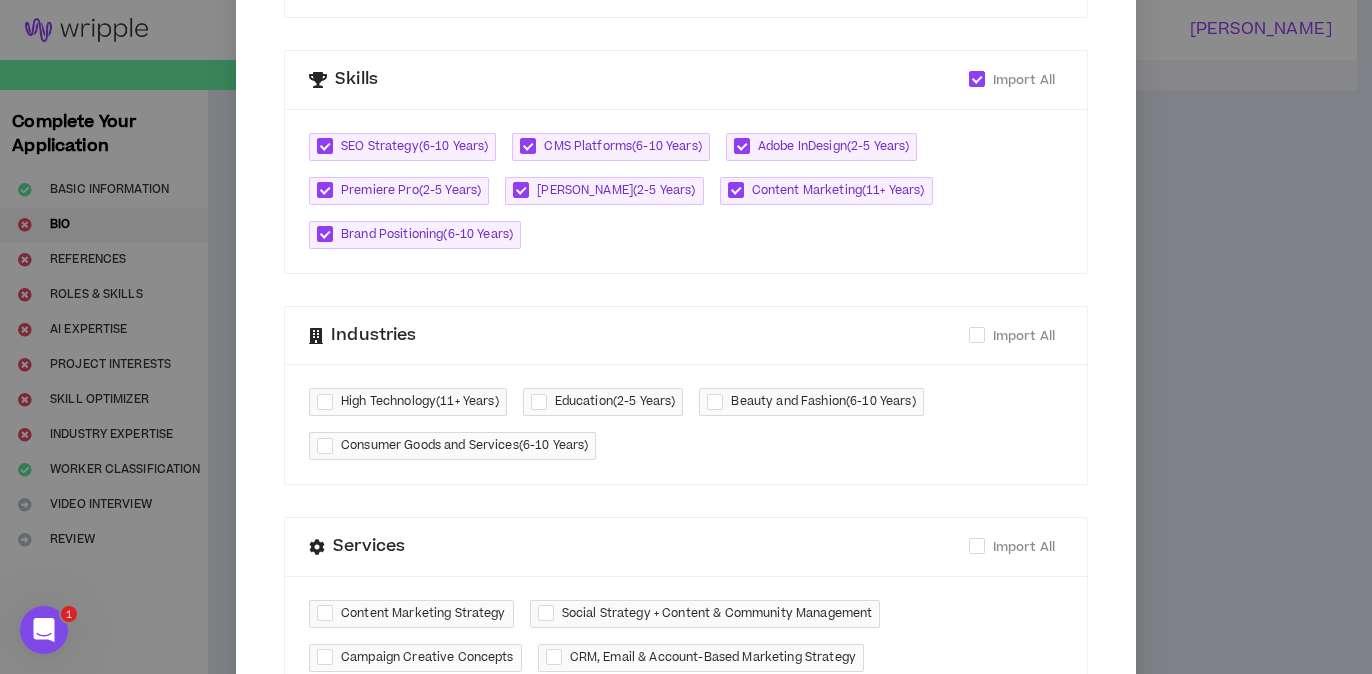 scroll, scrollTop: 740, scrollLeft: 0, axis: vertical 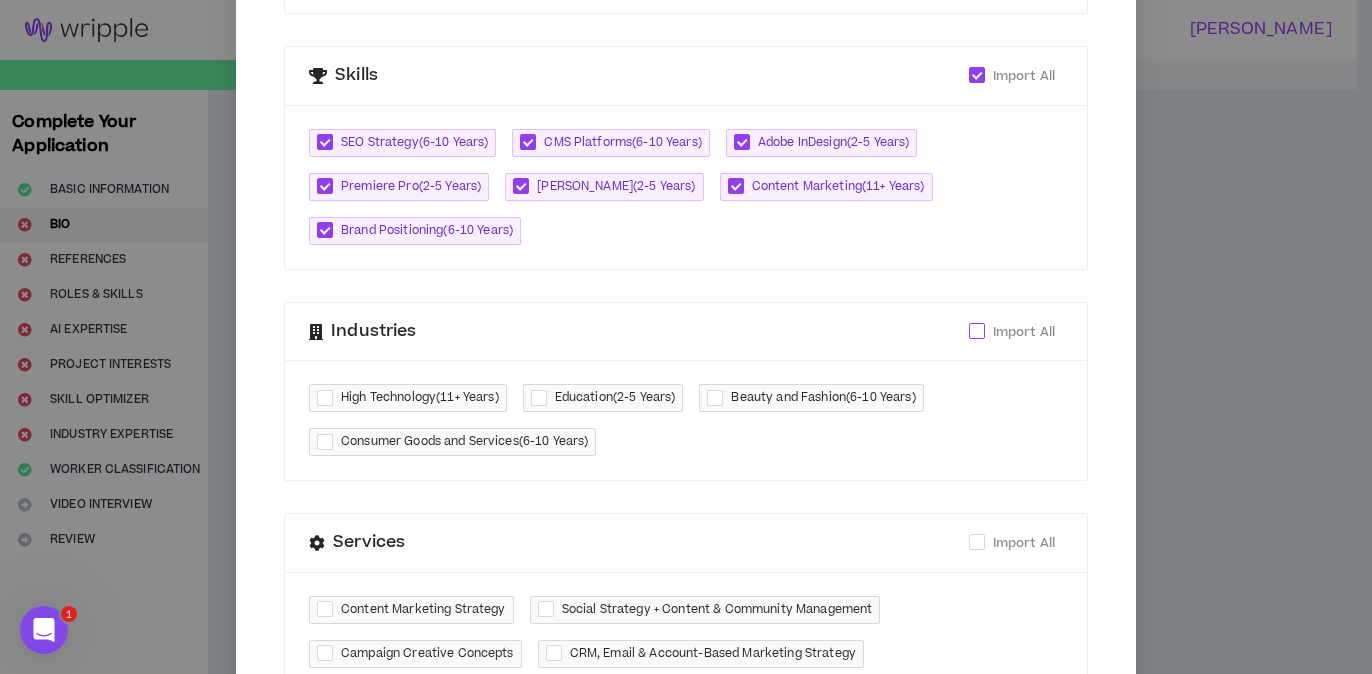 click at bounding box center [977, 331] 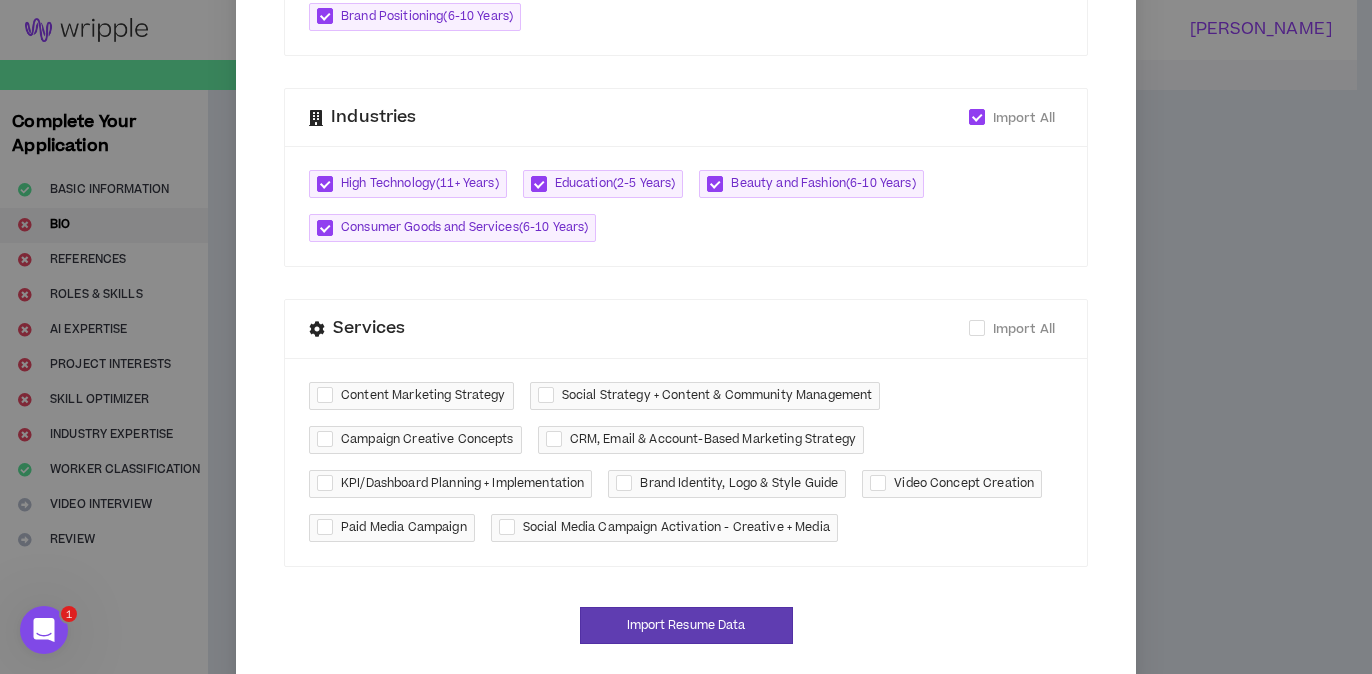 scroll, scrollTop: 984, scrollLeft: 0, axis: vertical 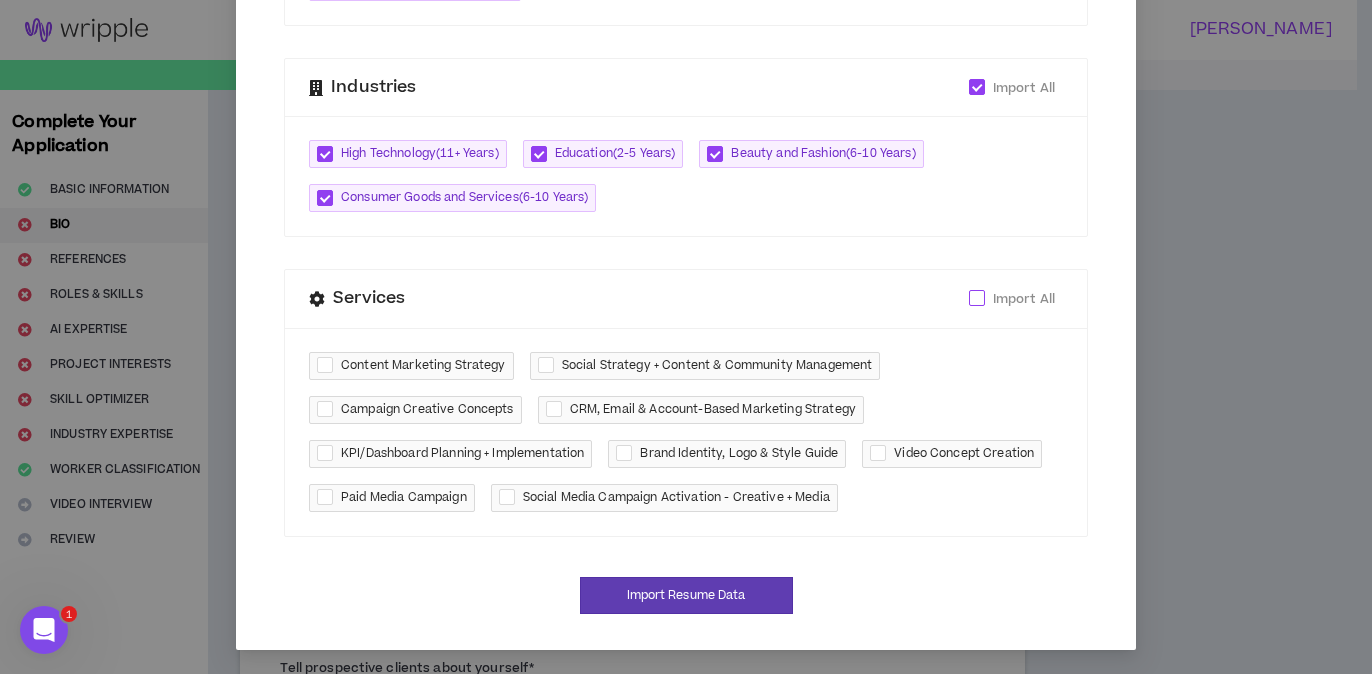 click on "Import All" at bounding box center [1024, 299] 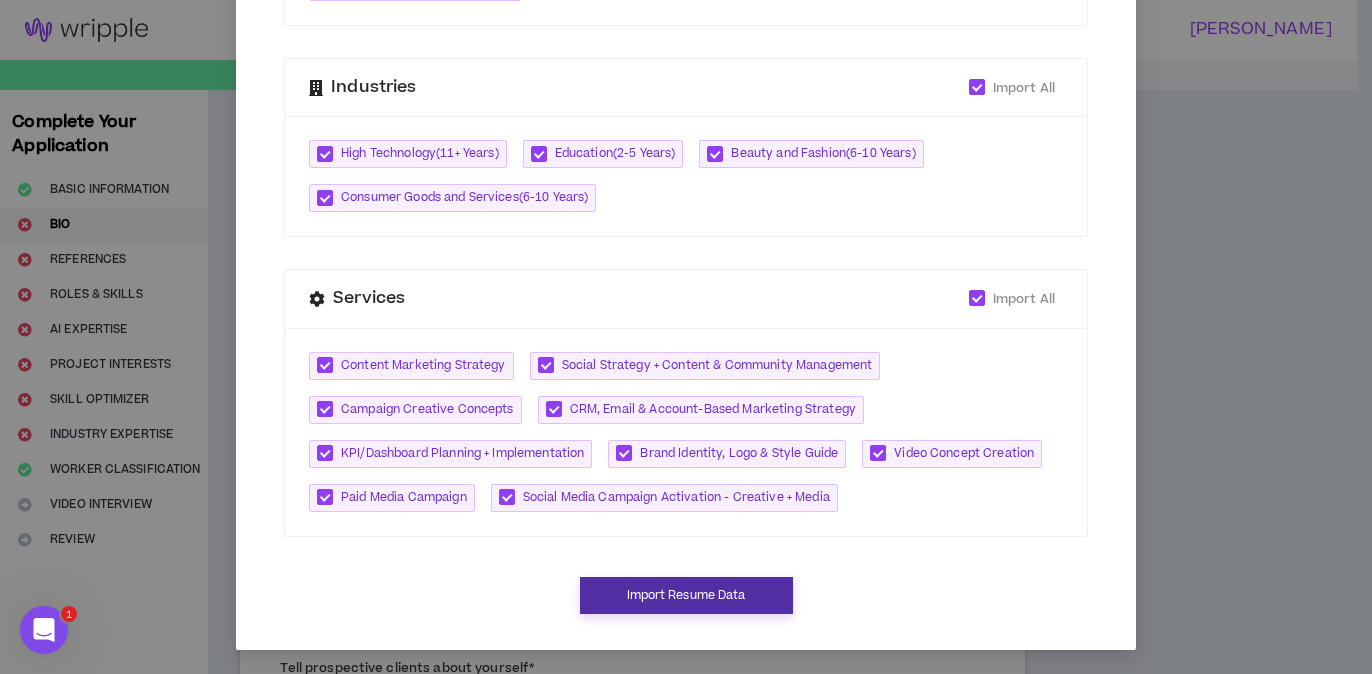 click on "Import Resume Data" at bounding box center (686, 595) 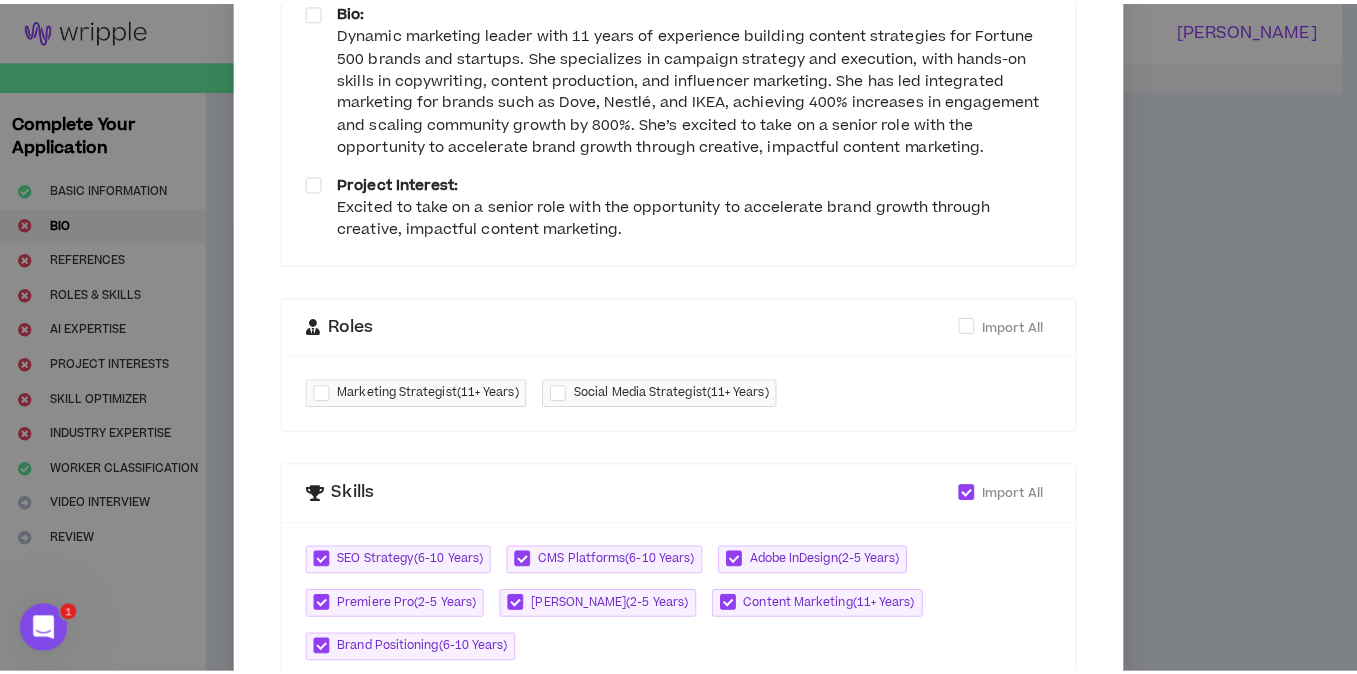 scroll, scrollTop: 0, scrollLeft: 0, axis: both 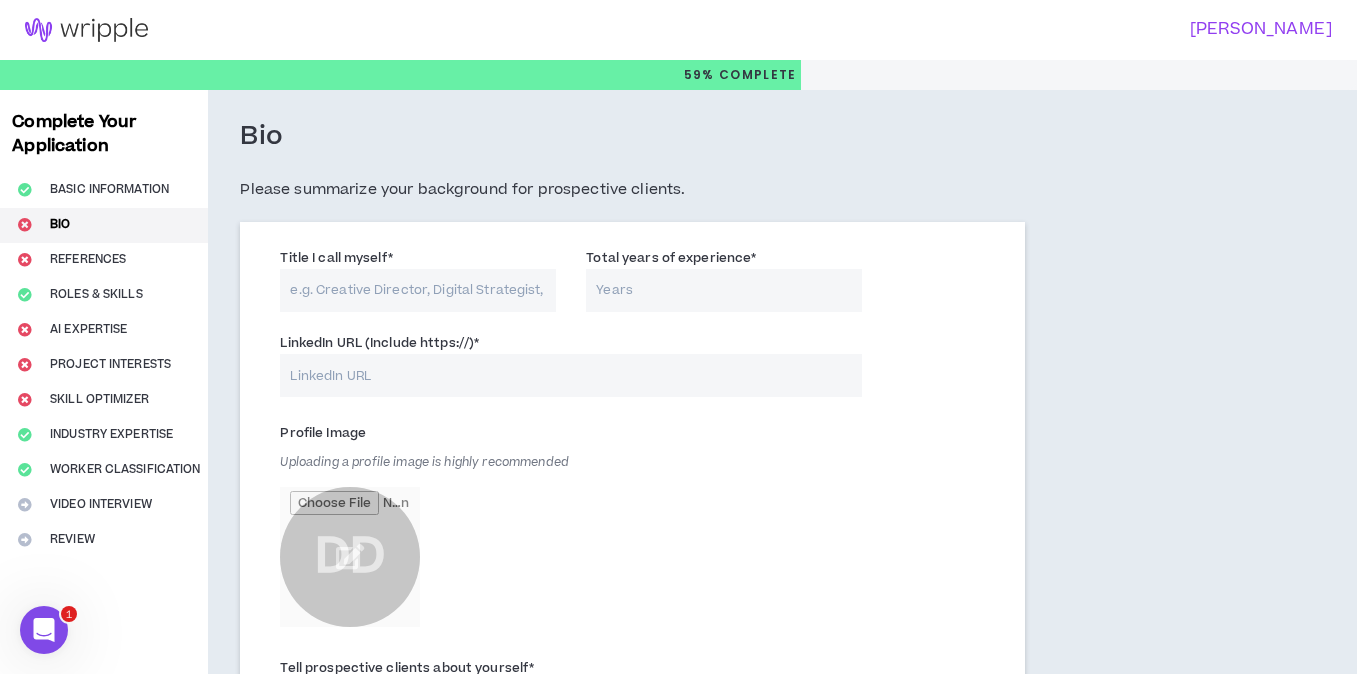 click on "Complete Your Application Basic Information Bio References Roles & Skills AI Expertise Project Interests Skill Optimizer Industry Expertise Worker Classification Video Interview Review" at bounding box center [104, 834] 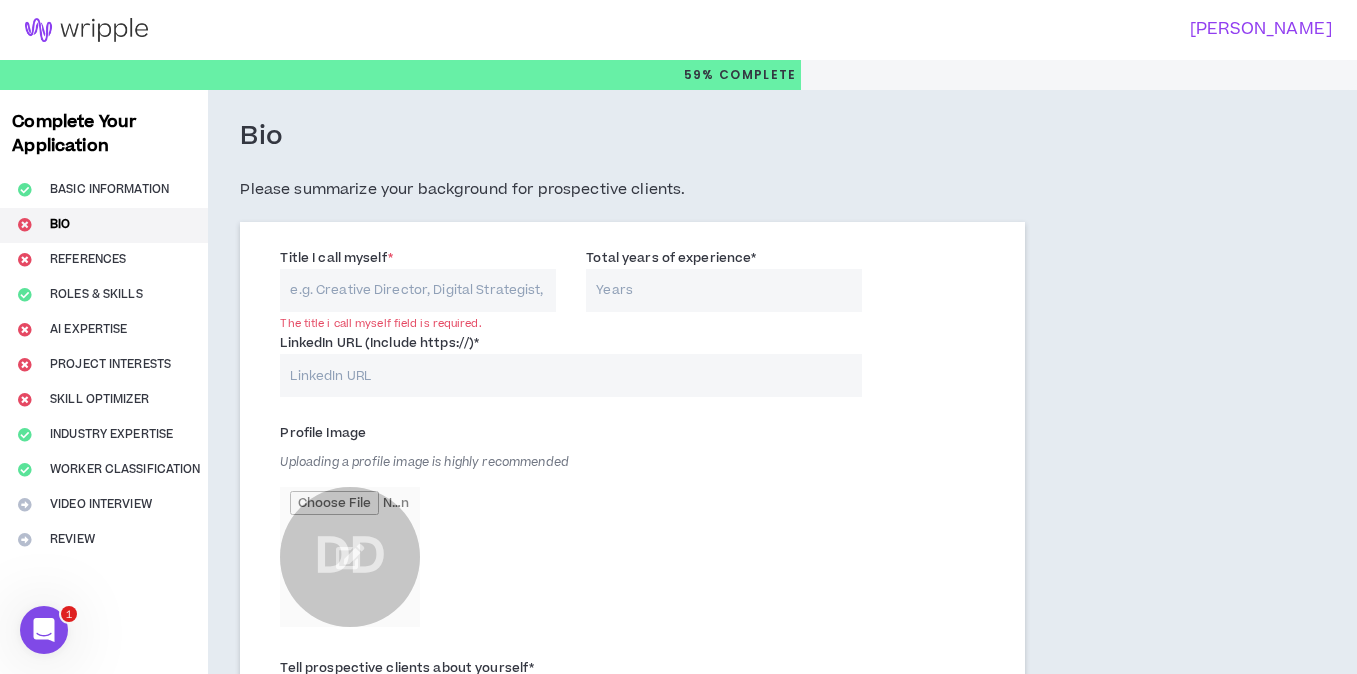 paste on "Brand Marketing & Communications Lead" 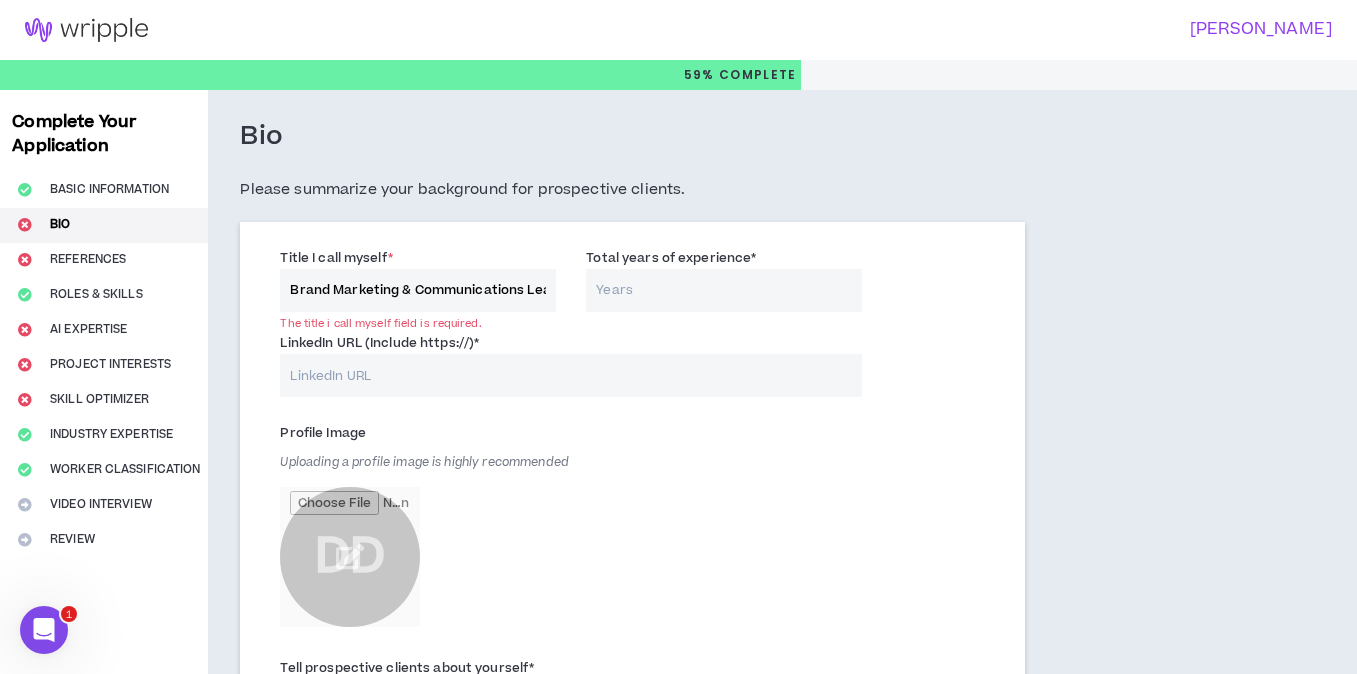 scroll, scrollTop: 0, scrollLeft: 10, axis: horizontal 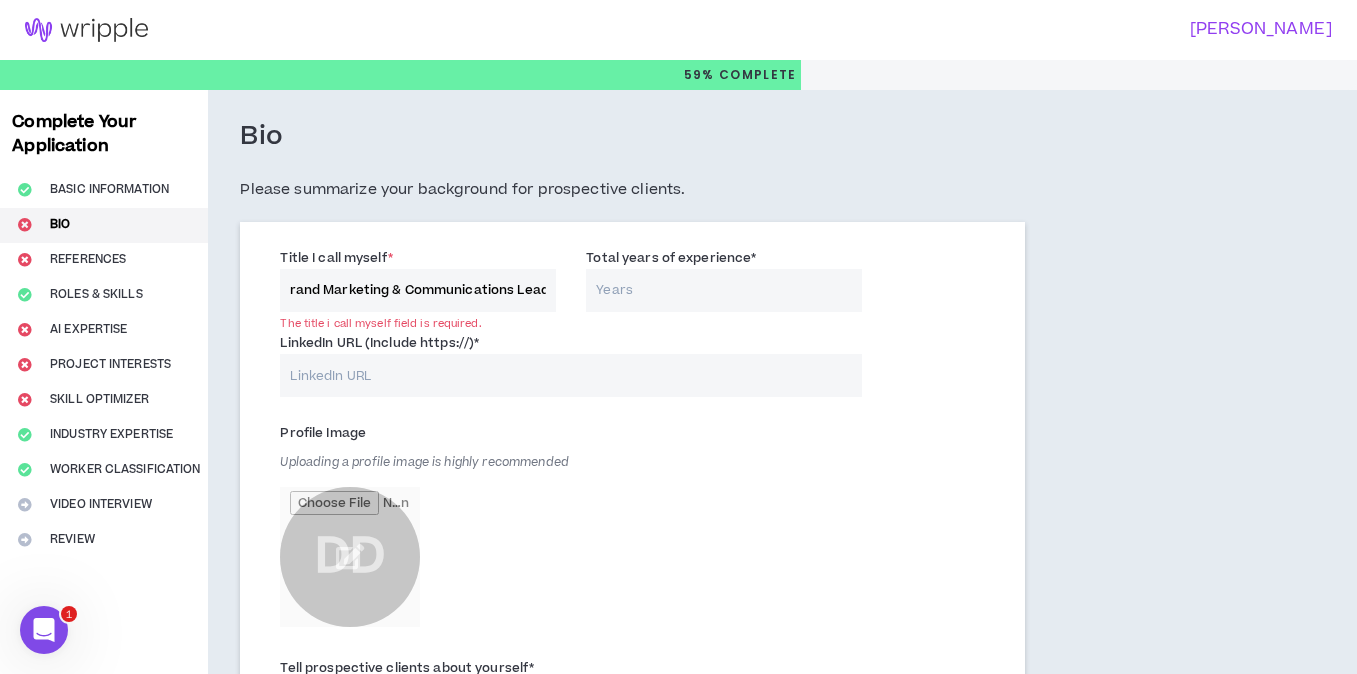 type on "Brand Marketing & Communications Lead" 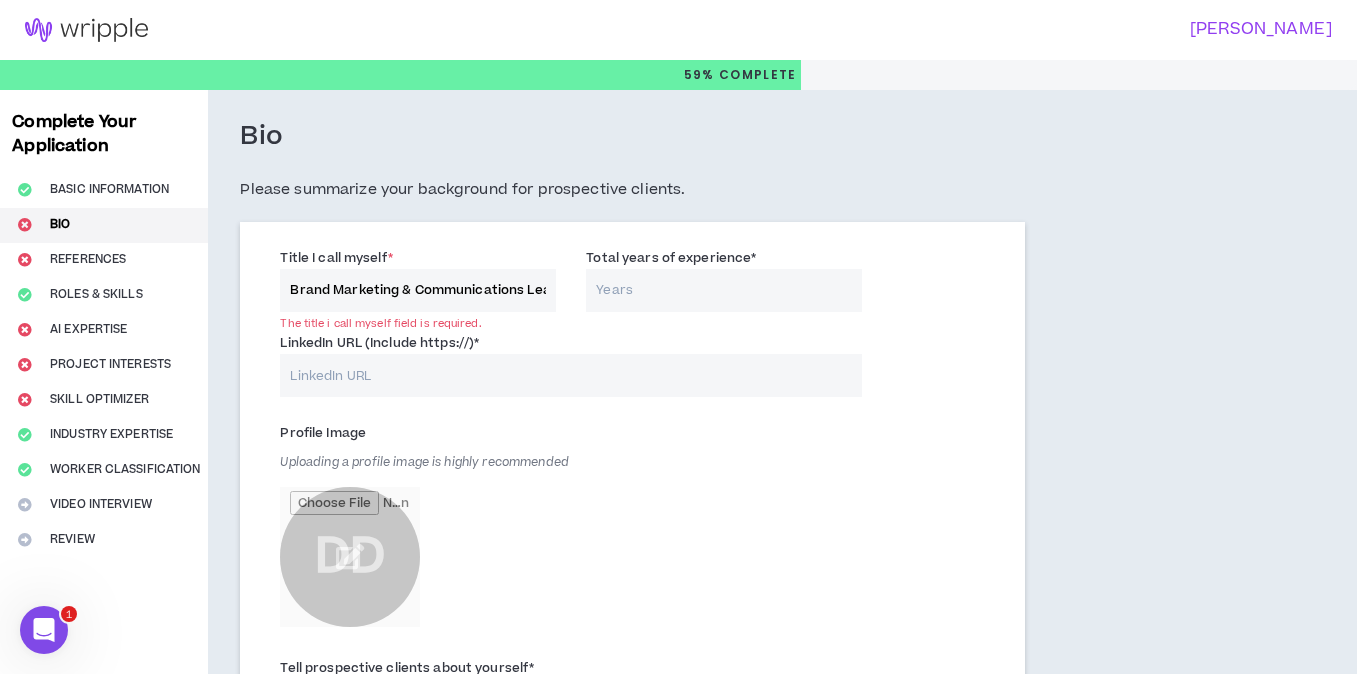 click on "Total years of experience  *" at bounding box center (724, 290) 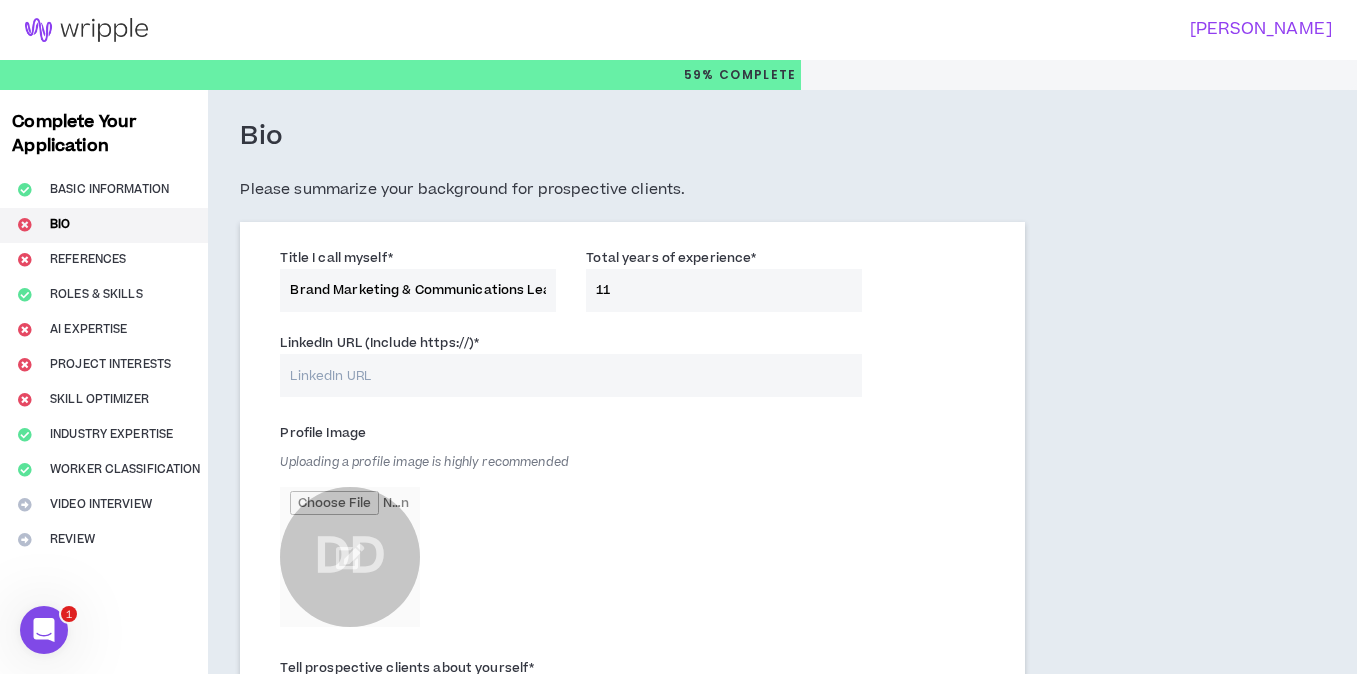 type on "11" 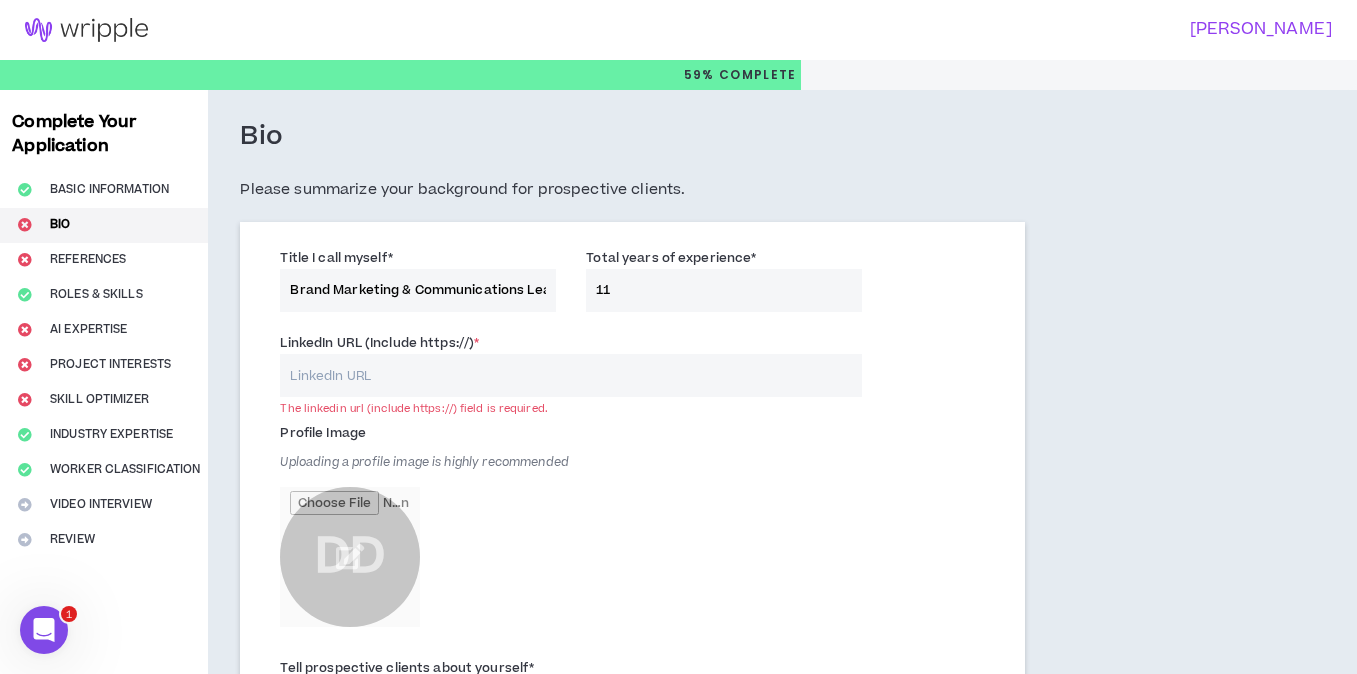 paste on "[URL][DOMAIN_NAME]" 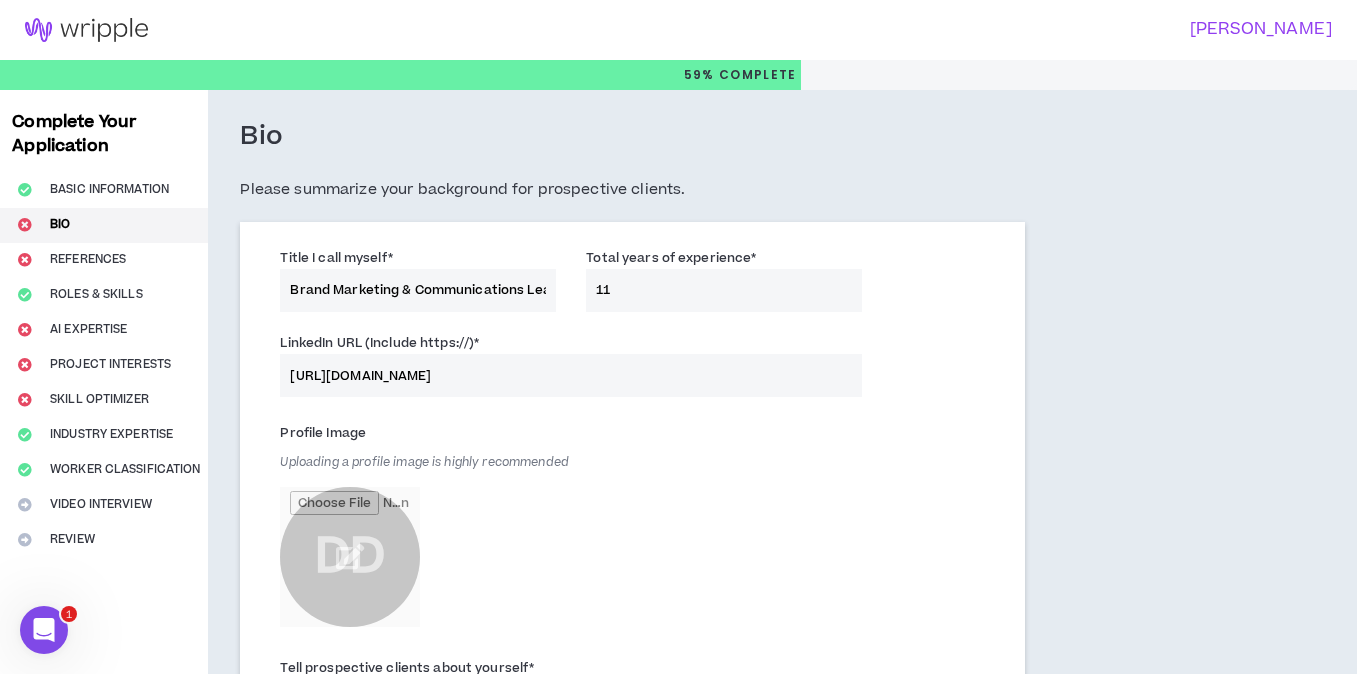 type on "[URL][DOMAIN_NAME]" 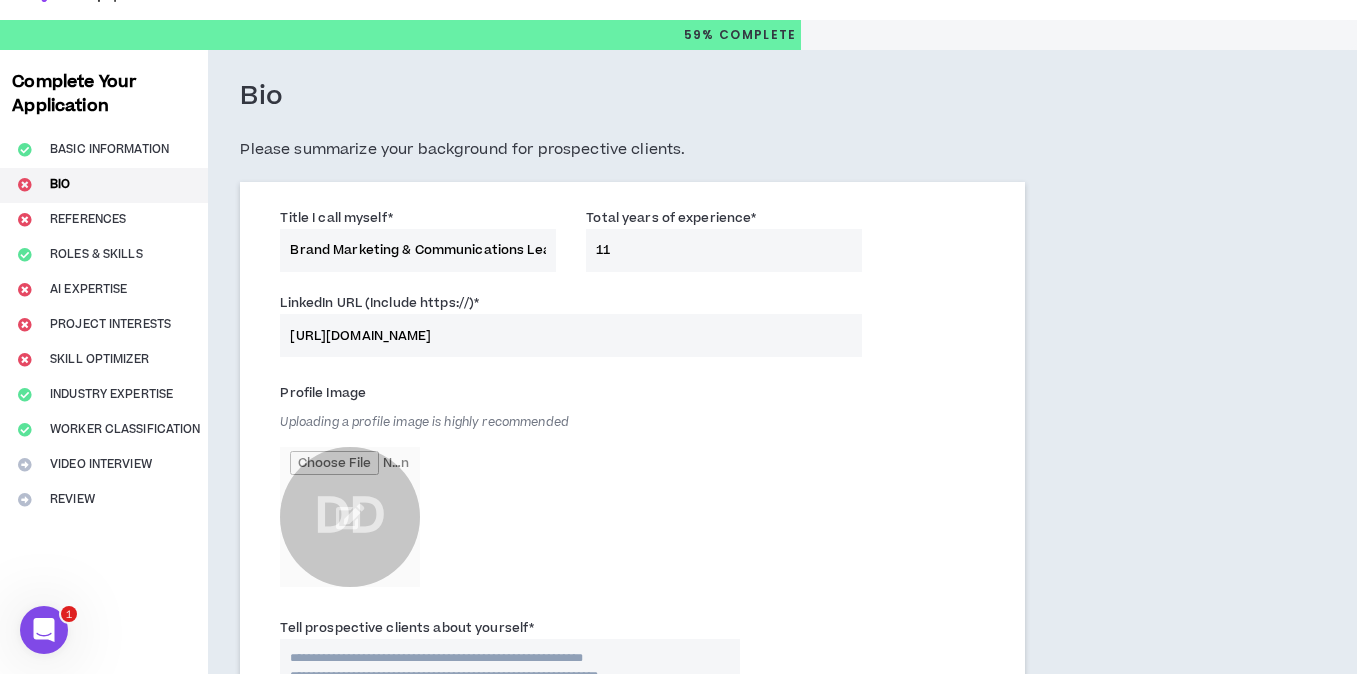 scroll, scrollTop: 146, scrollLeft: 0, axis: vertical 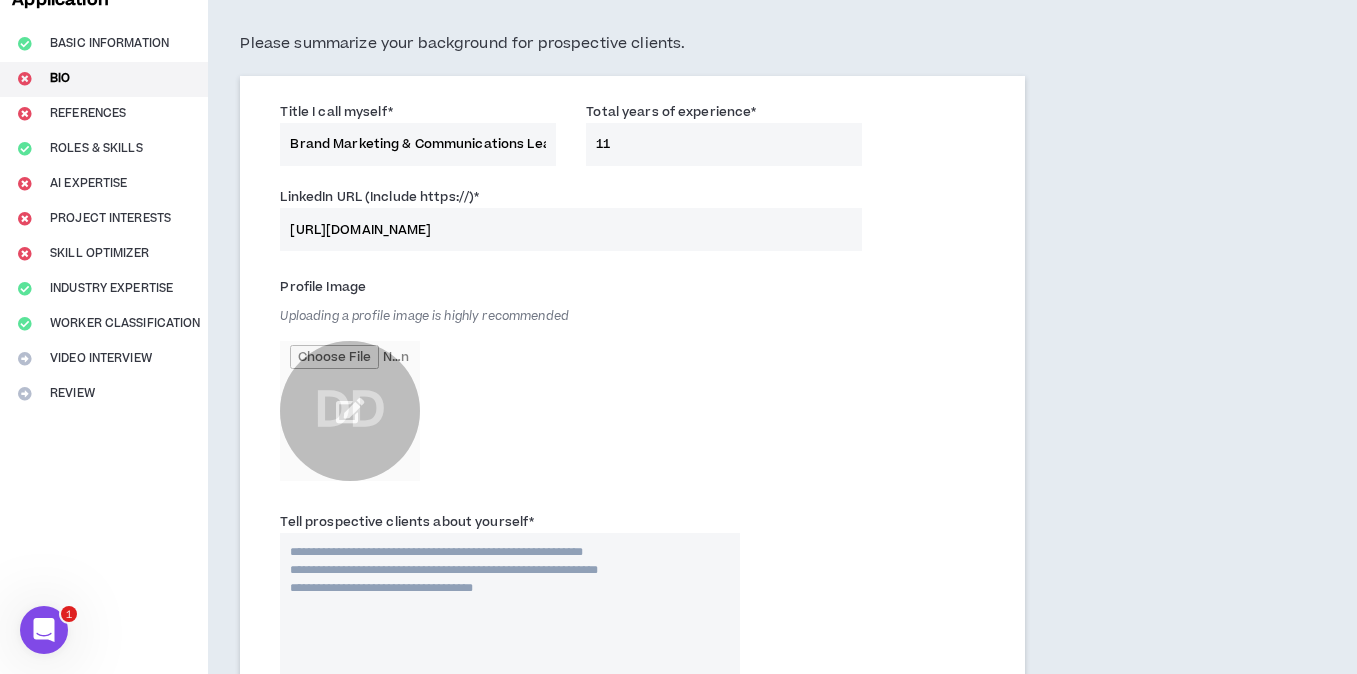 click at bounding box center [350, 411] 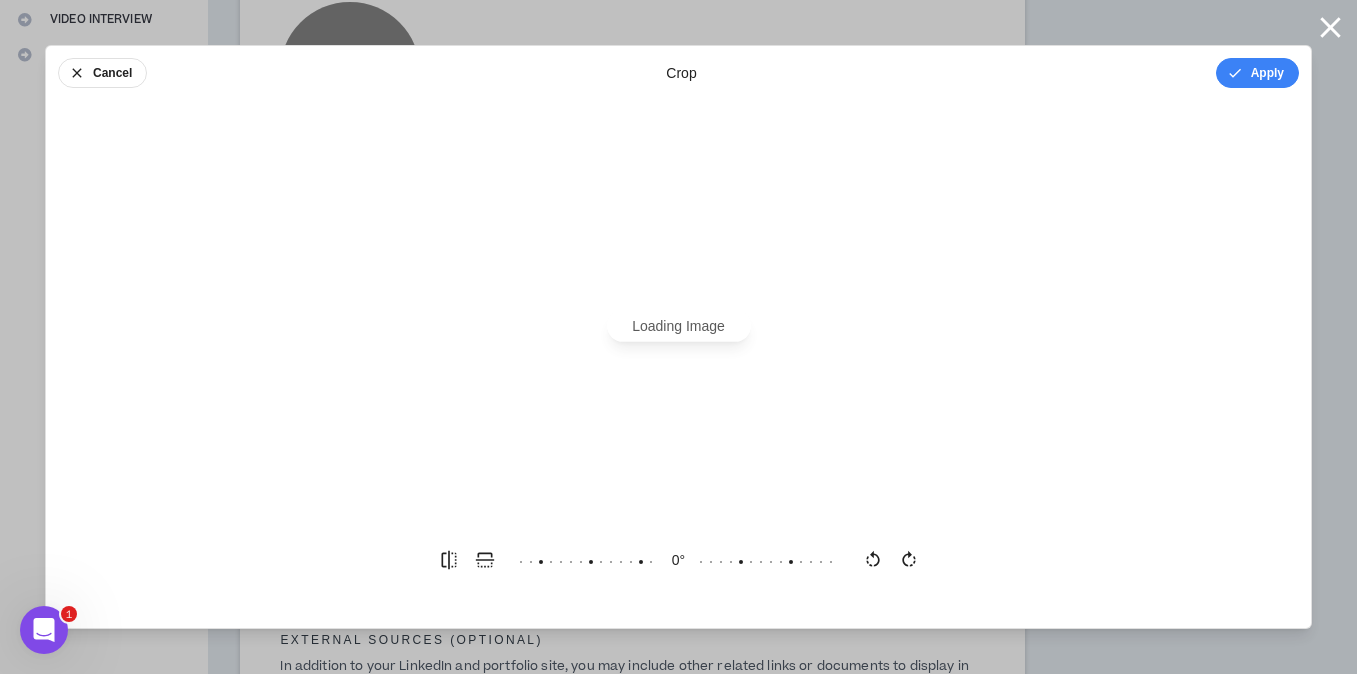 scroll, scrollTop: 0, scrollLeft: 0, axis: both 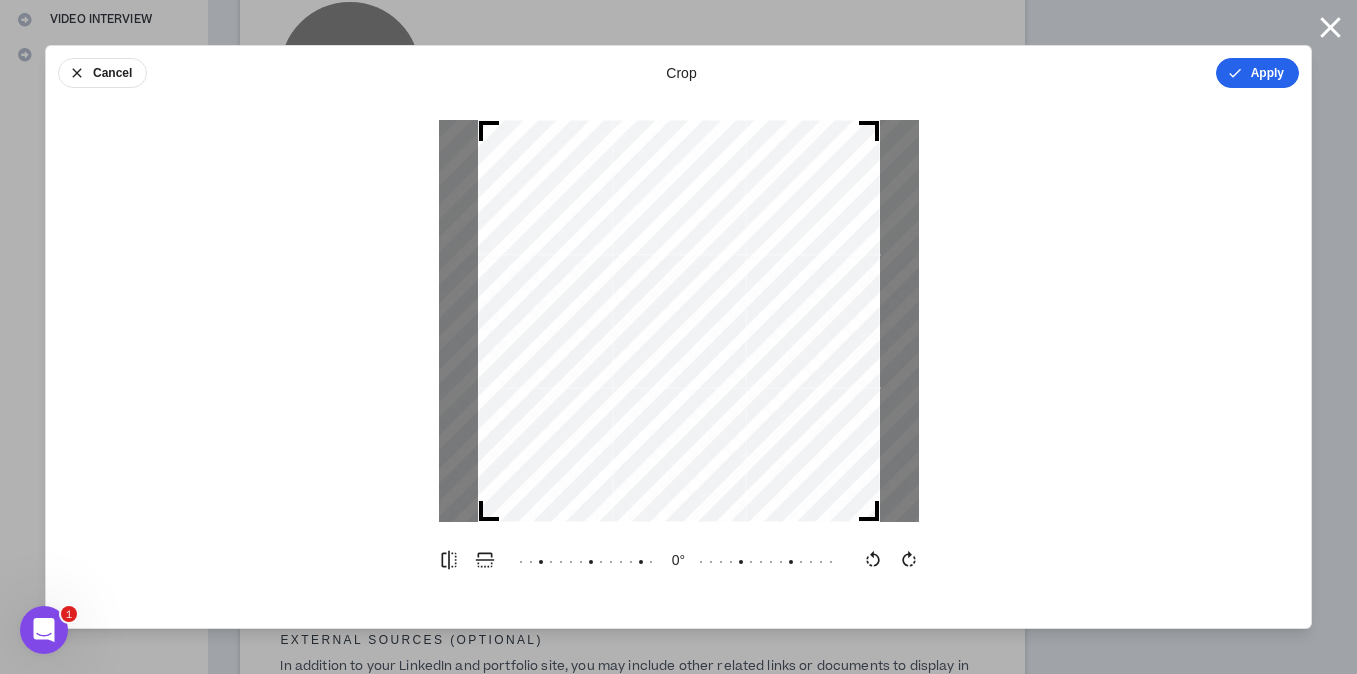 click on "Apply" at bounding box center (1257, 73) 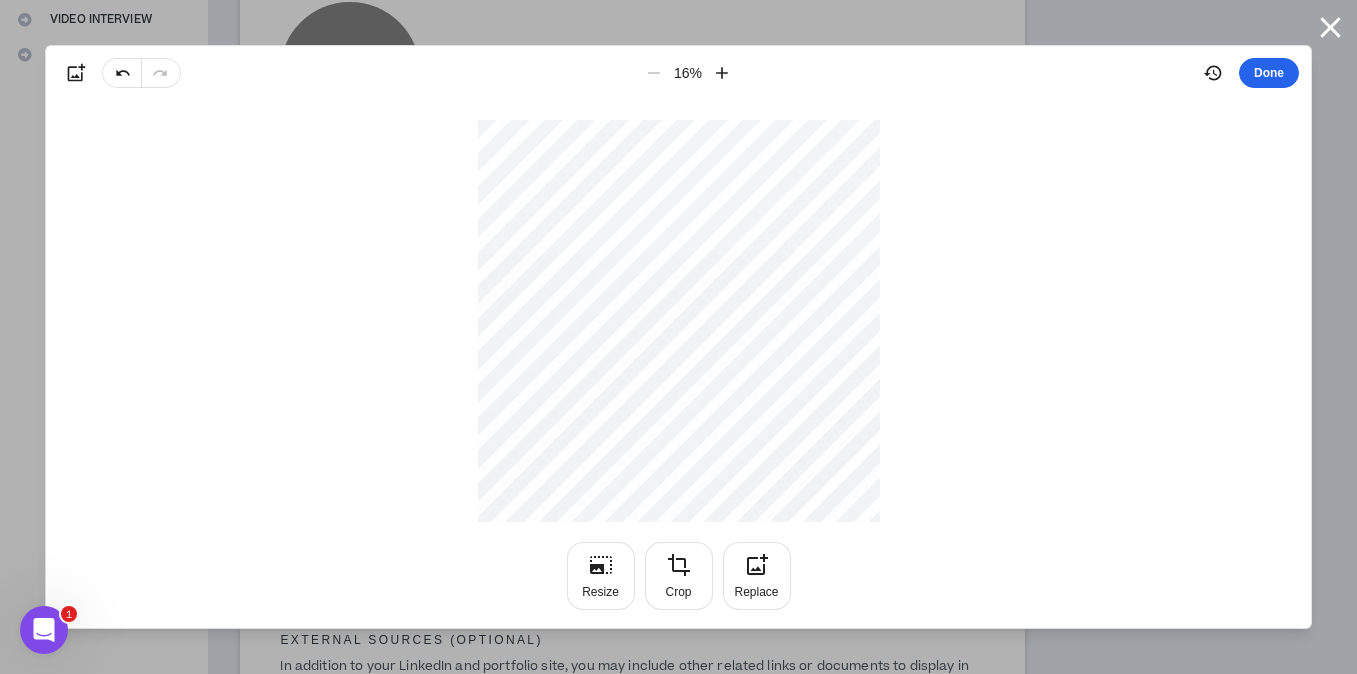 click on "Done" at bounding box center [1269, 73] 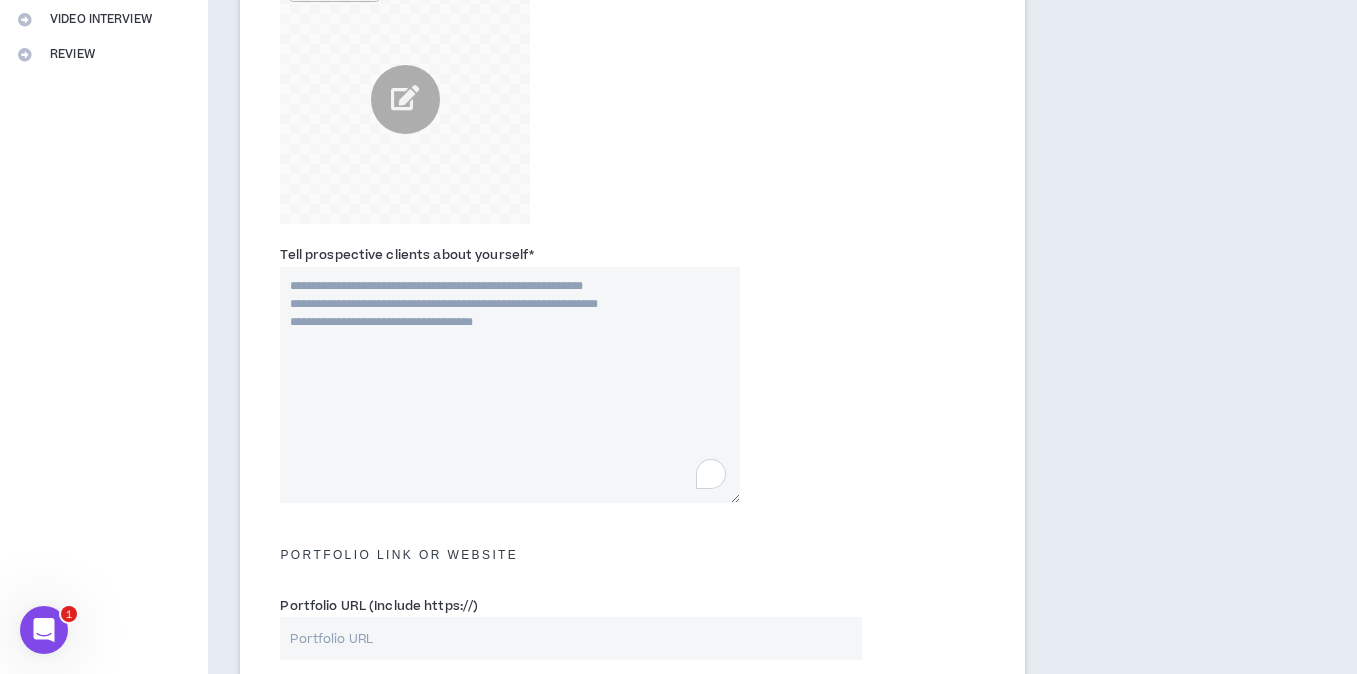 click on "Tell prospective clients about yourself  *" at bounding box center (509, 385) 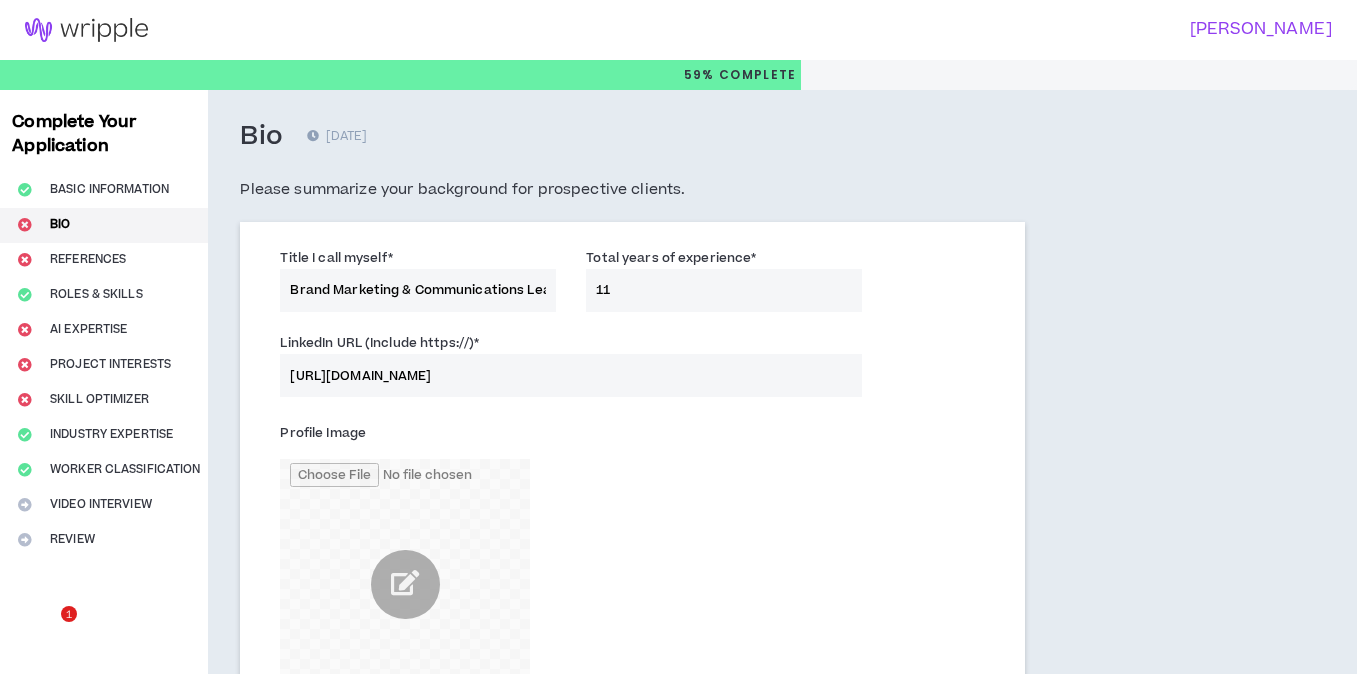 scroll, scrollTop: 485, scrollLeft: 0, axis: vertical 